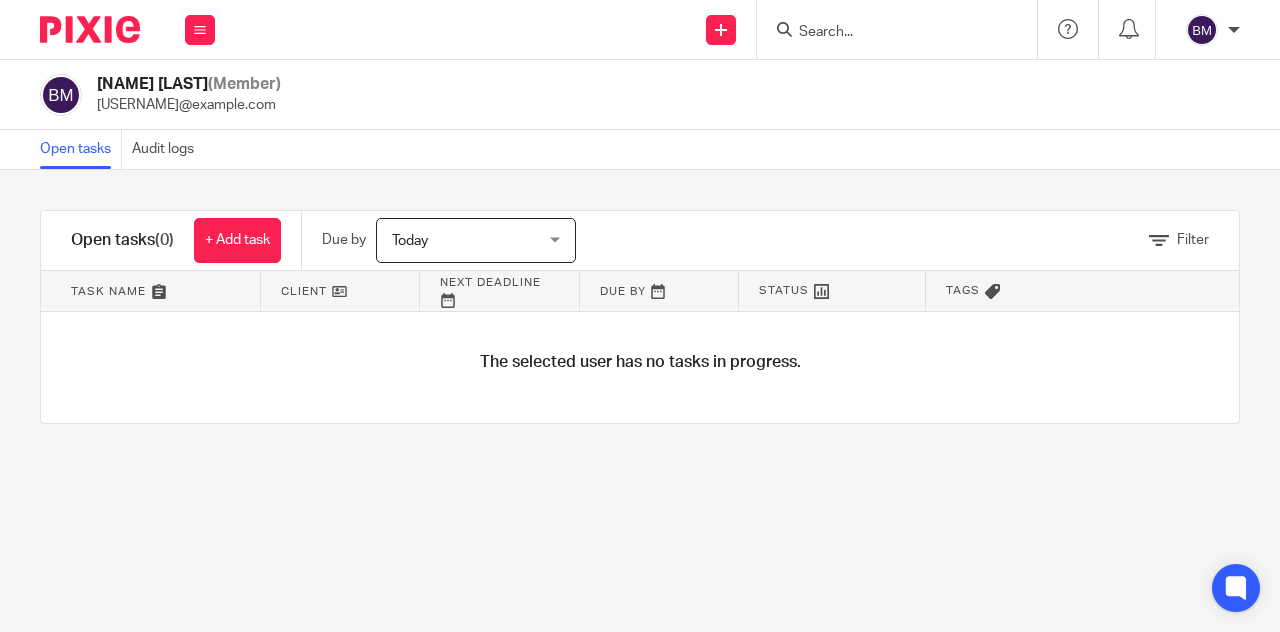 scroll, scrollTop: 0, scrollLeft: 0, axis: both 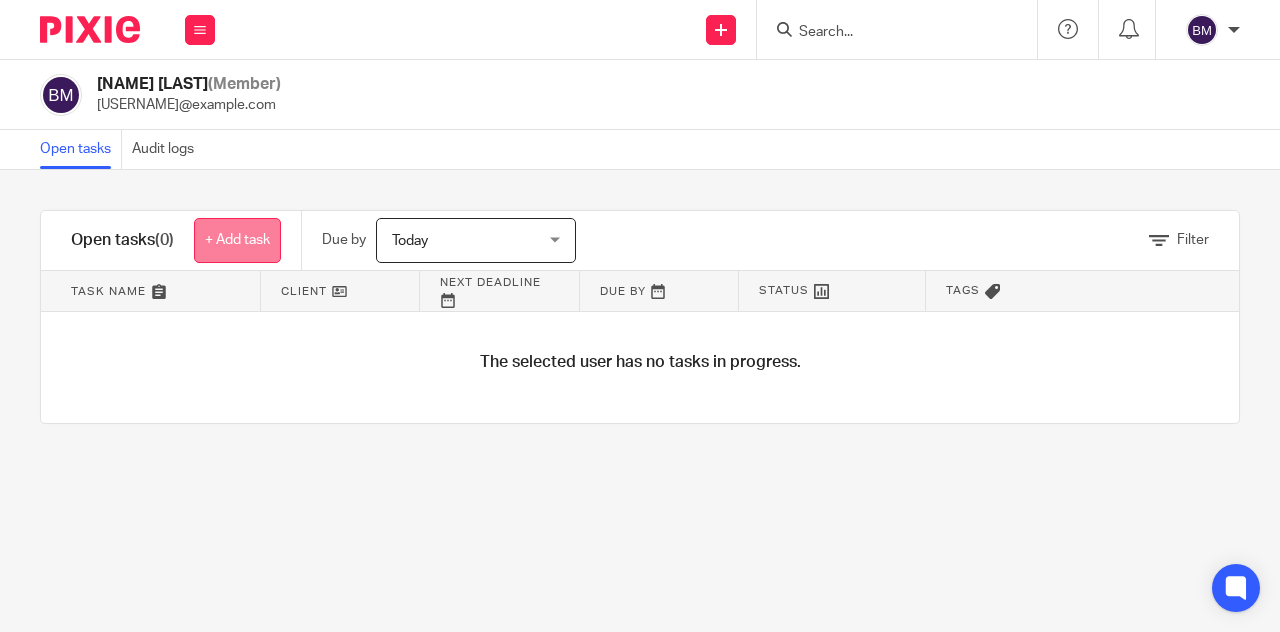 click on "+ Add task" at bounding box center (237, 240) 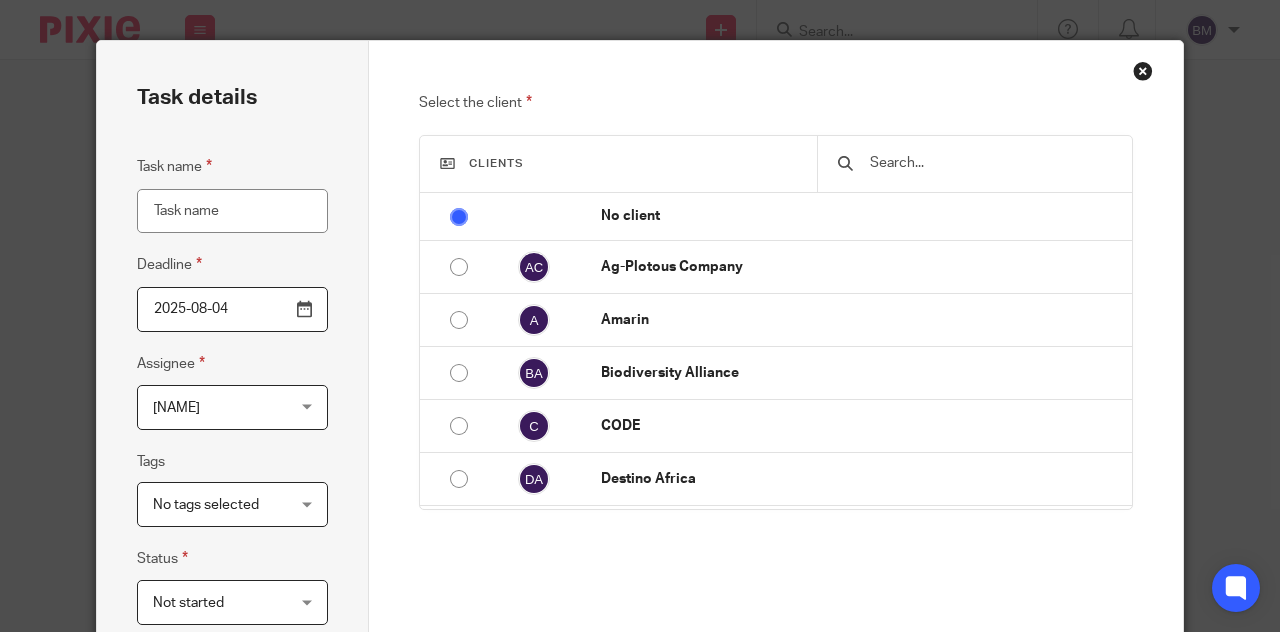 scroll, scrollTop: 0, scrollLeft: 0, axis: both 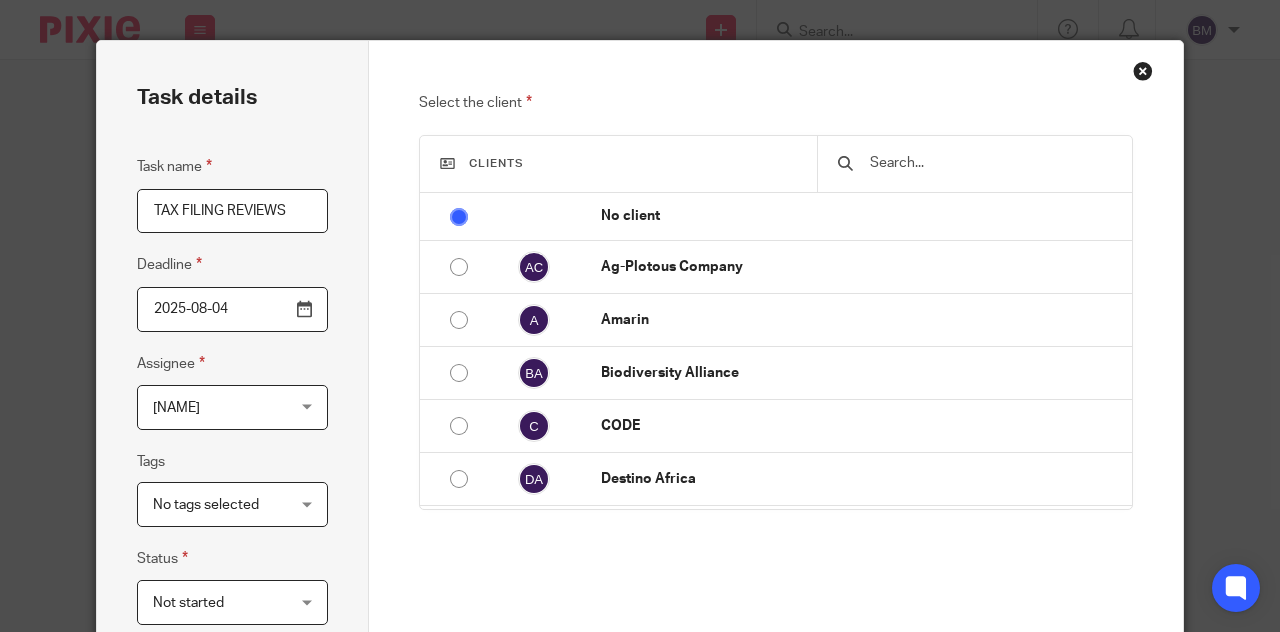 type on "TAX FILING REVIEWS" 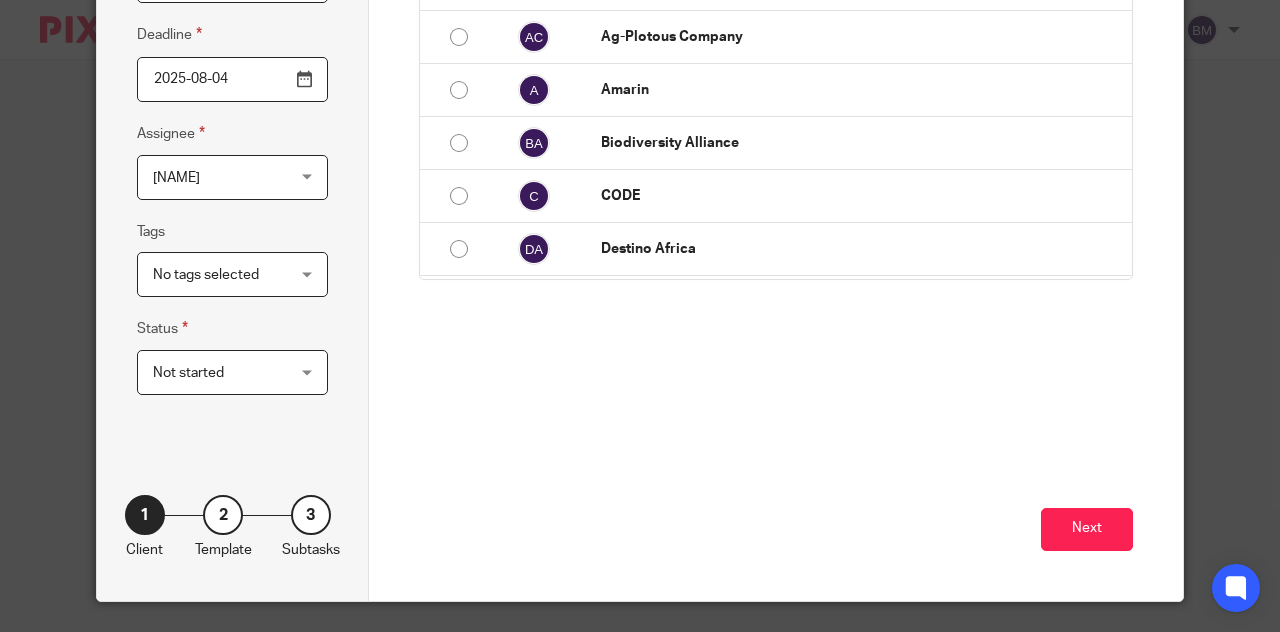 scroll, scrollTop: 232, scrollLeft: 0, axis: vertical 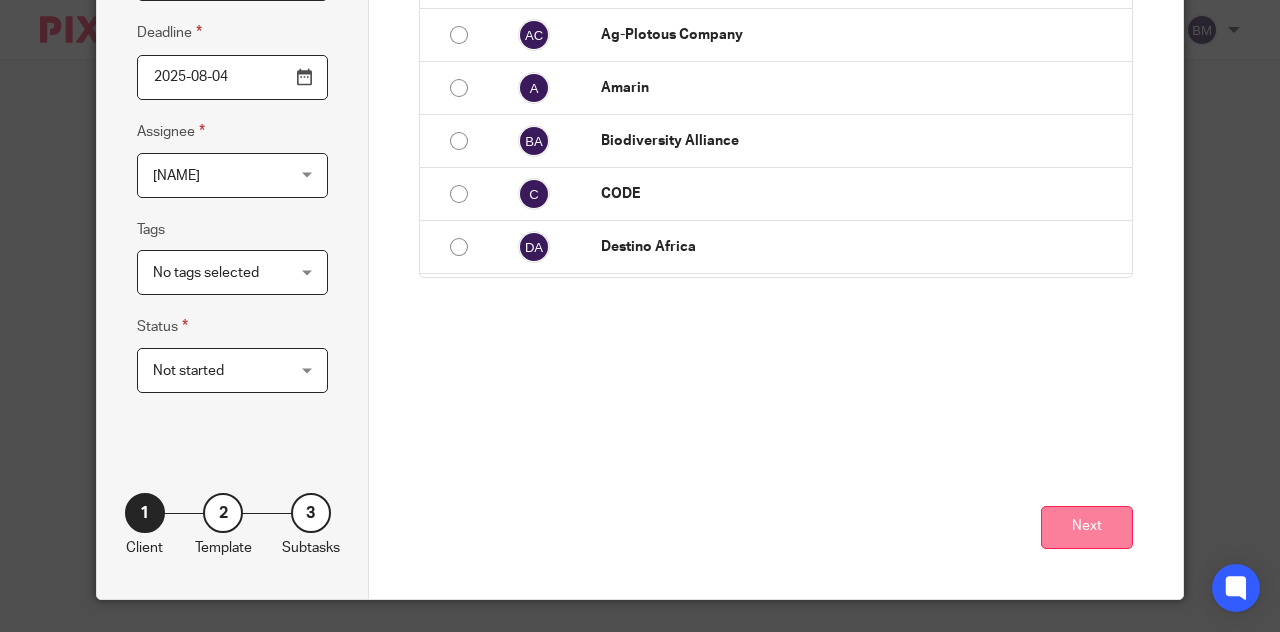 click on "Next" at bounding box center [1087, 527] 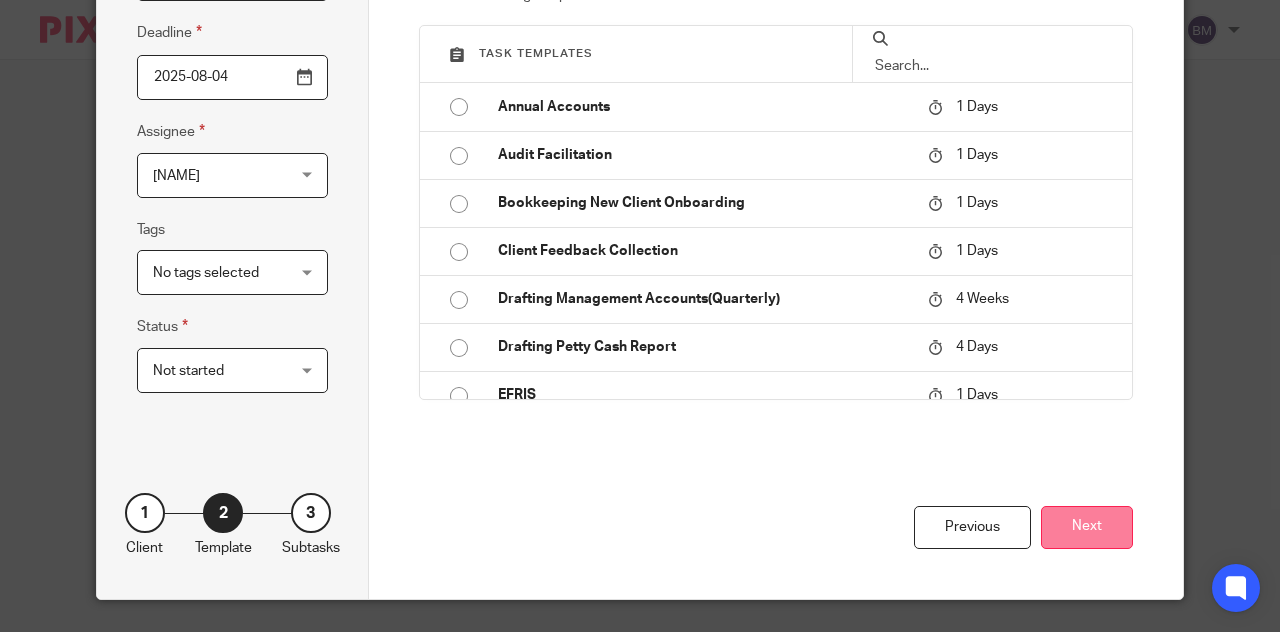 click on "Next" at bounding box center [1087, 527] 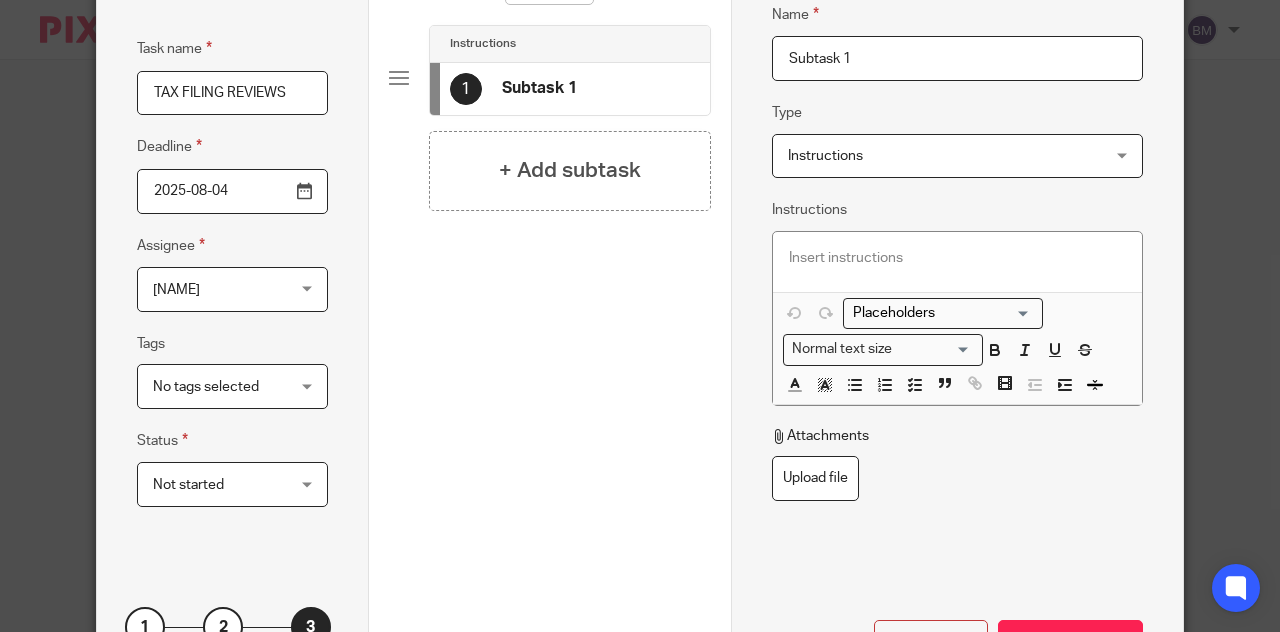scroll, scrollTop: 114, scrollLeft: 0, axis: vertical 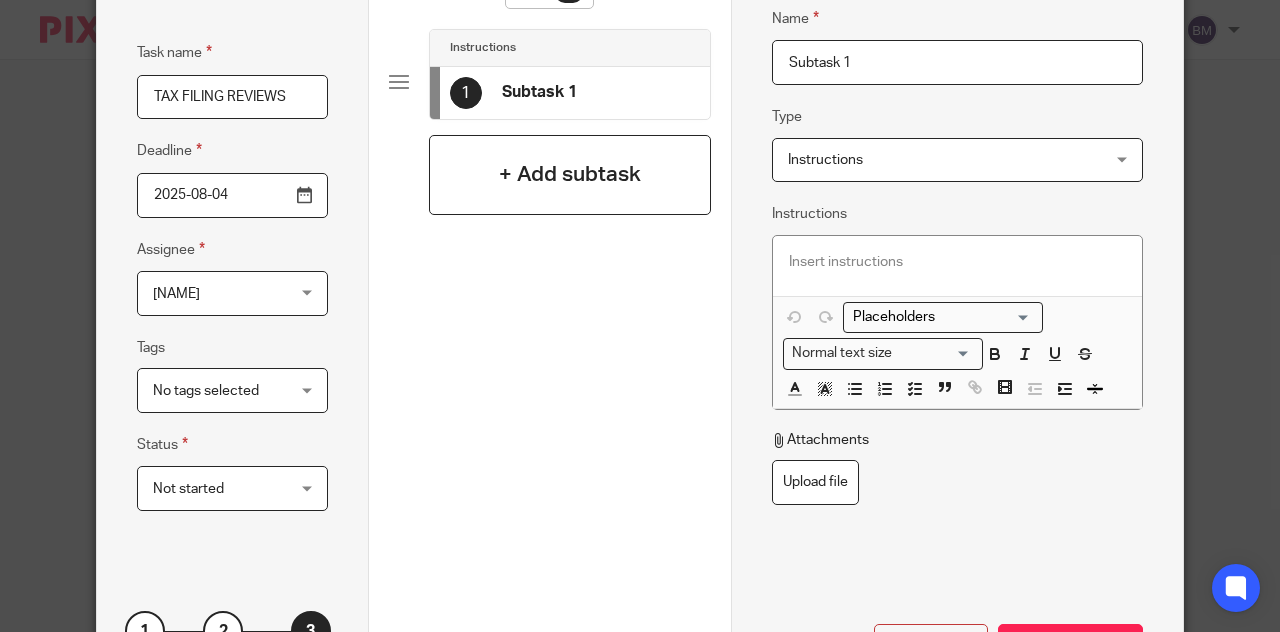 click on "+ Add subtask" at bounding box center (570, 174) 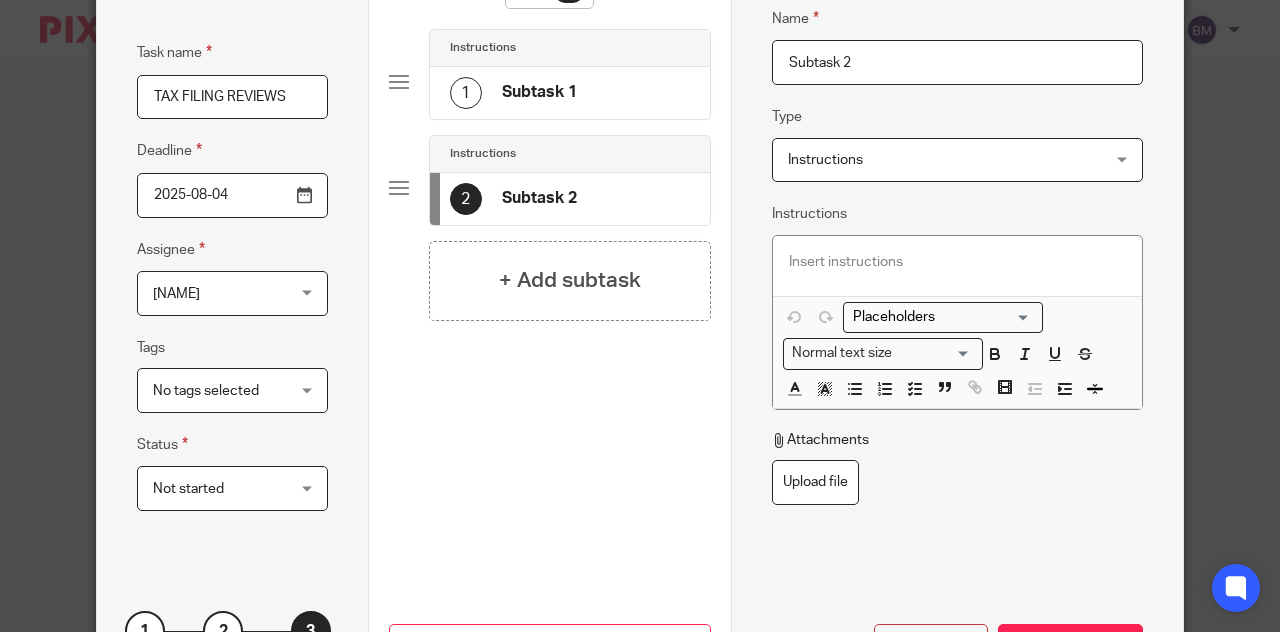 click at bounding box center (958, 262) 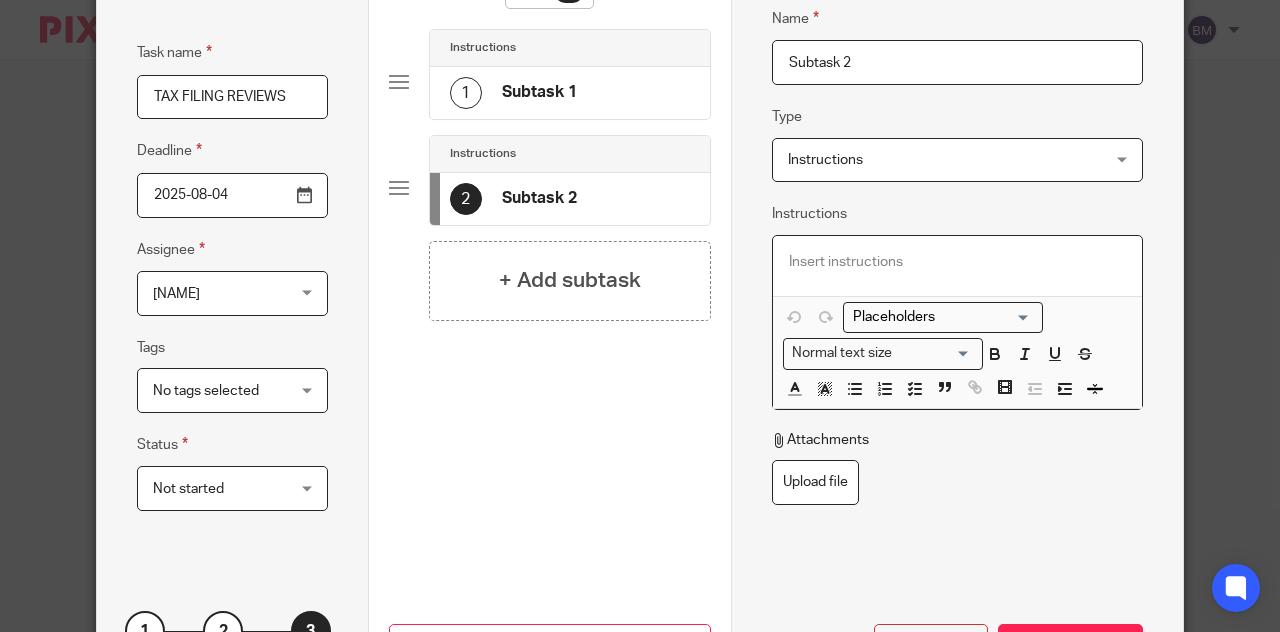 type 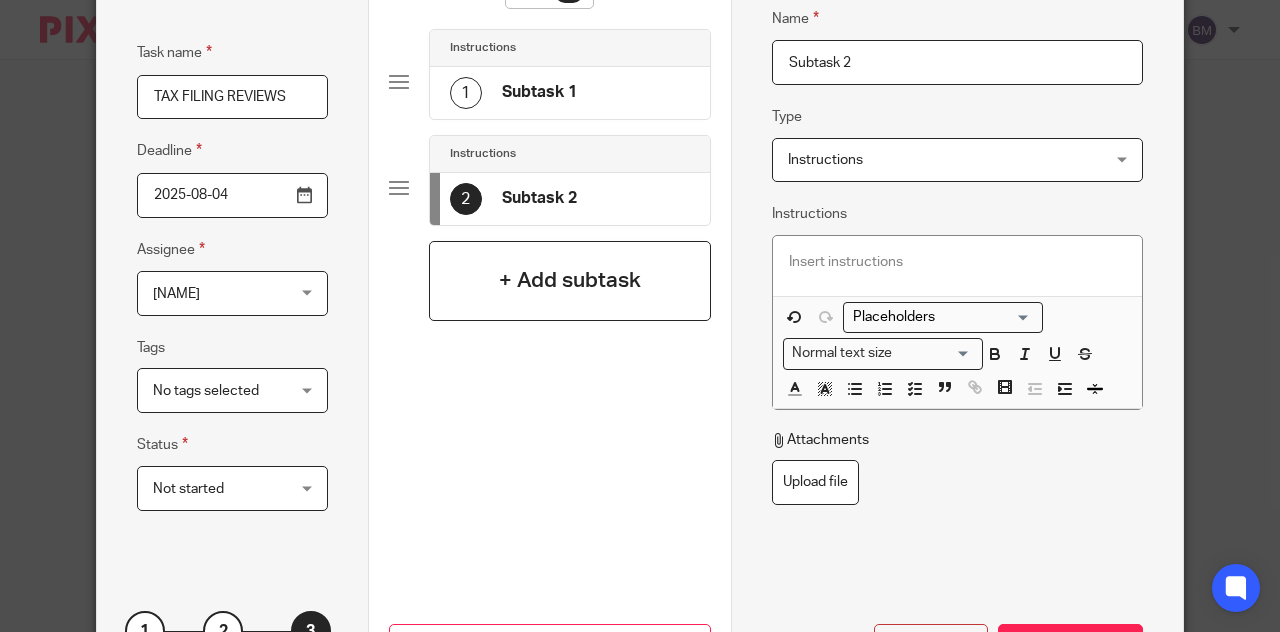 click on "+ Add subtask" at bounding box center [570, 280] 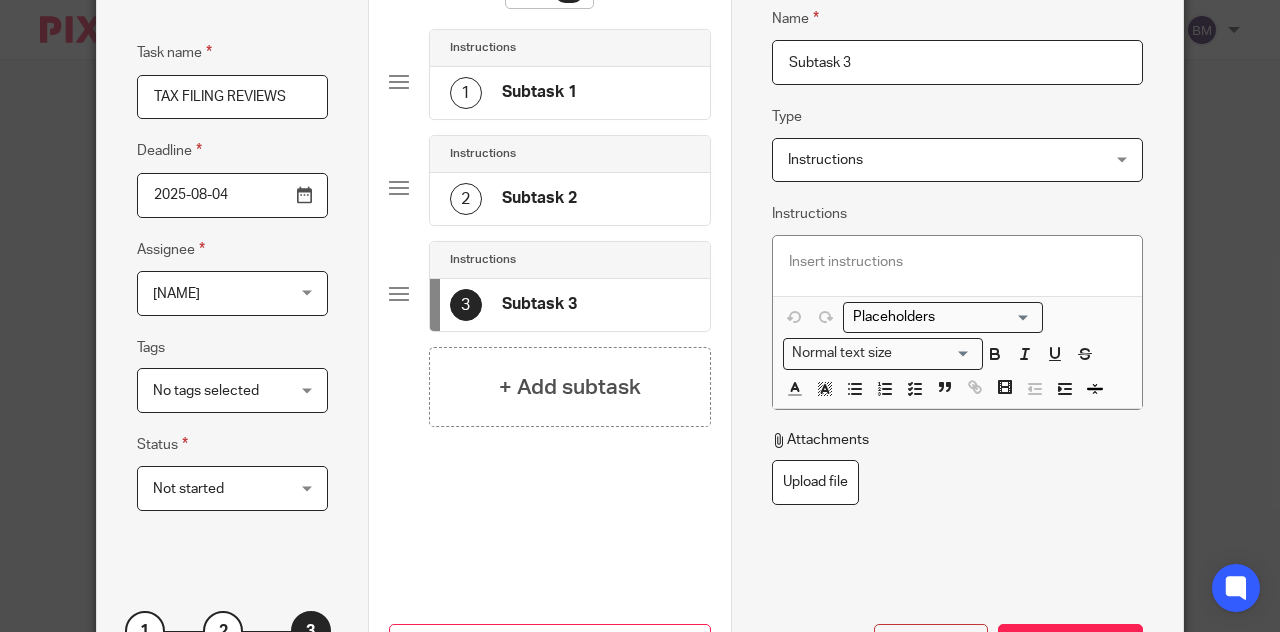 click on "2
Subtask 2" at bounding box center (513, 199) 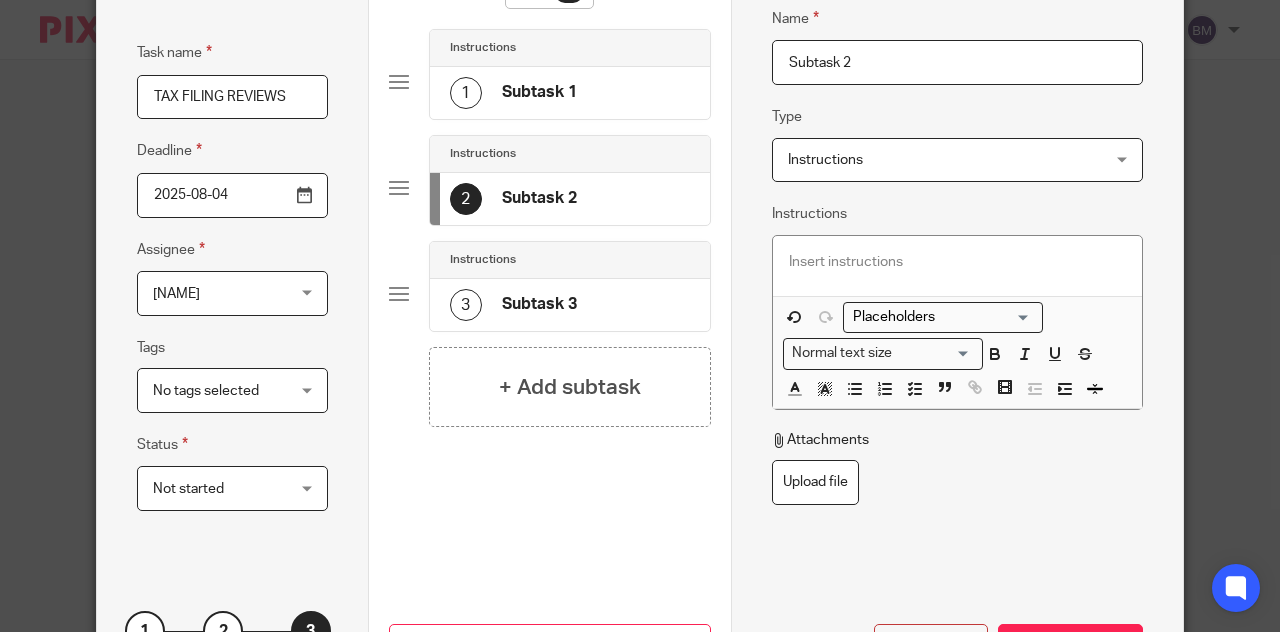 click at bounding box center [399, 188] 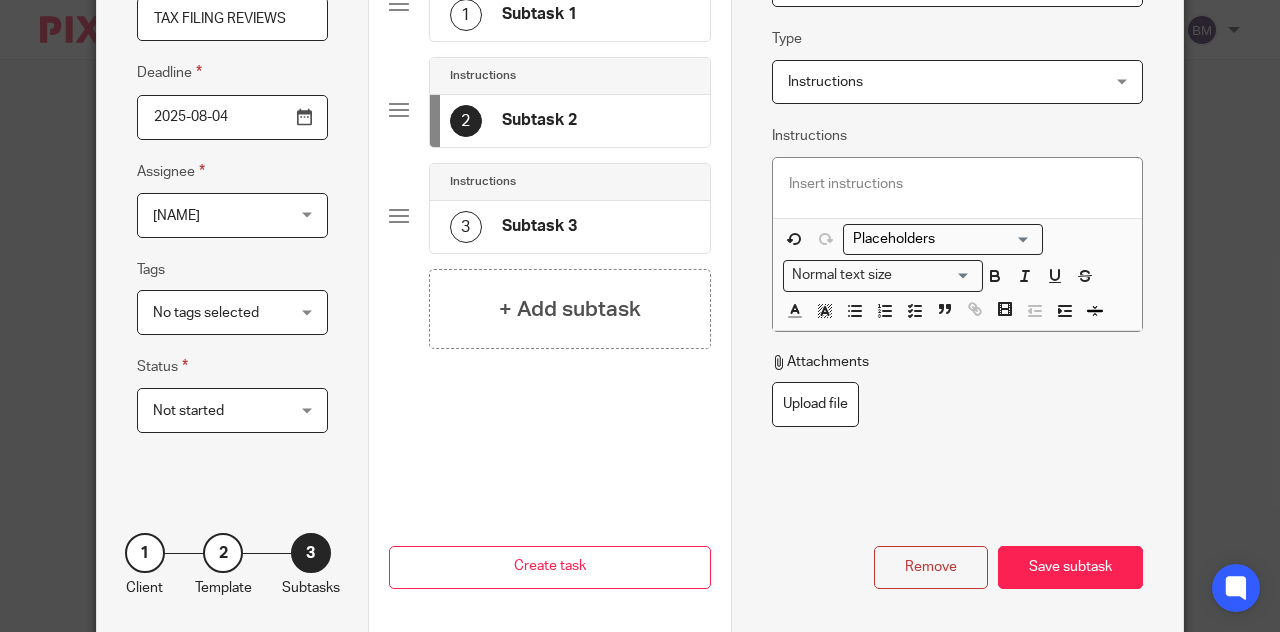scroll, scrollTop: 238, scrollLeft: 0, axis: vertical 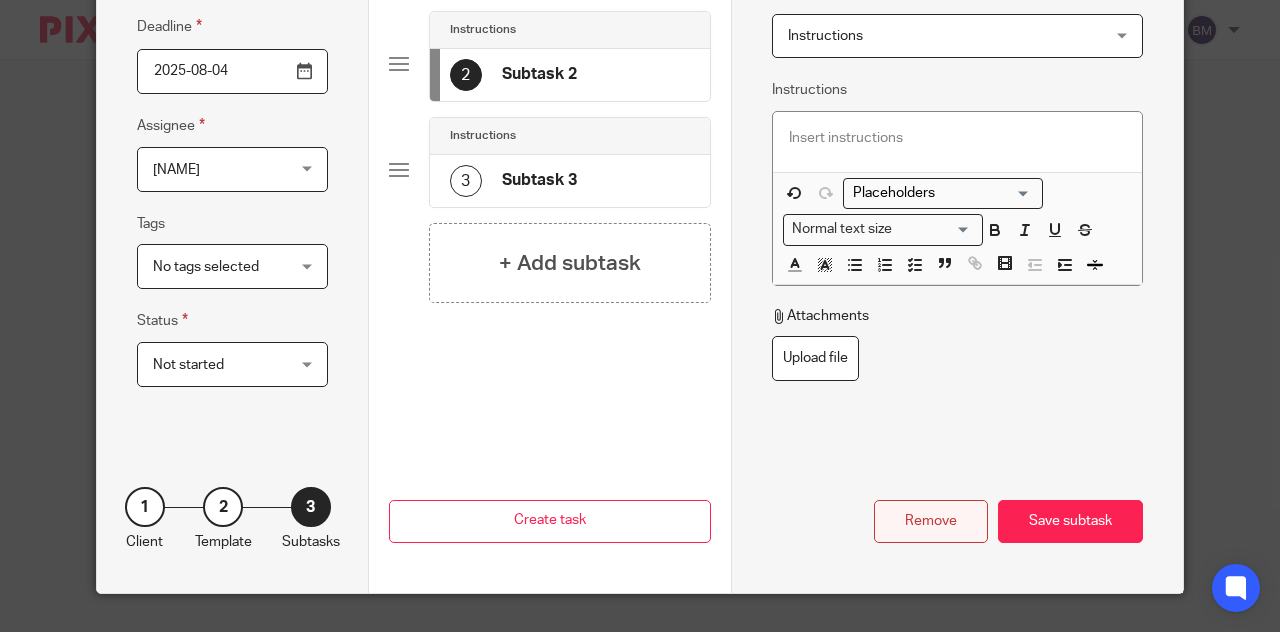 click on "Remove" at bounding box center (931, 521) 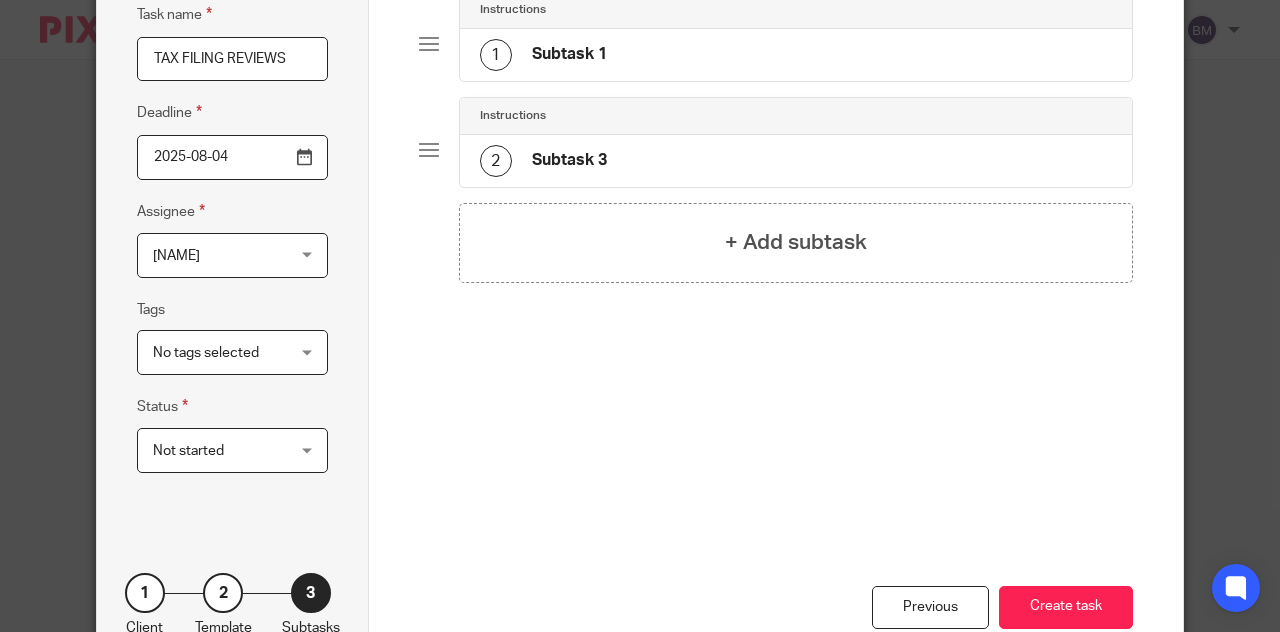 scroll, scrollTop: 156, scrollLeft: 0, axis: vertical 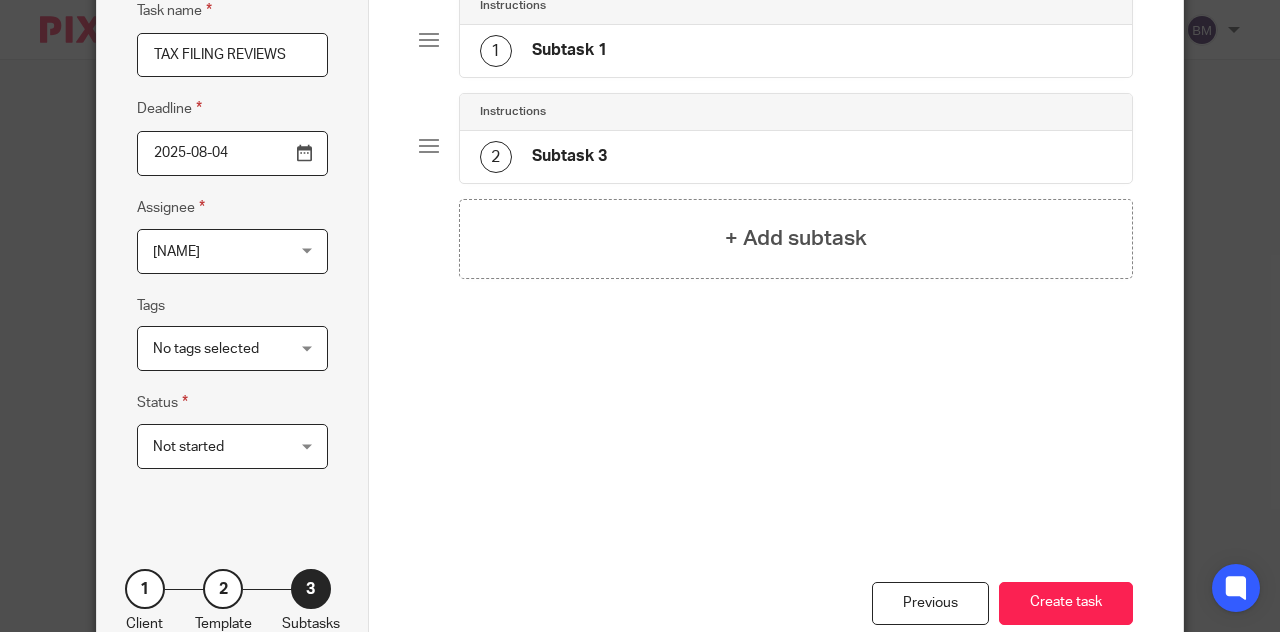 click on "2
Subtask 3" at bounding box center [796, 157] 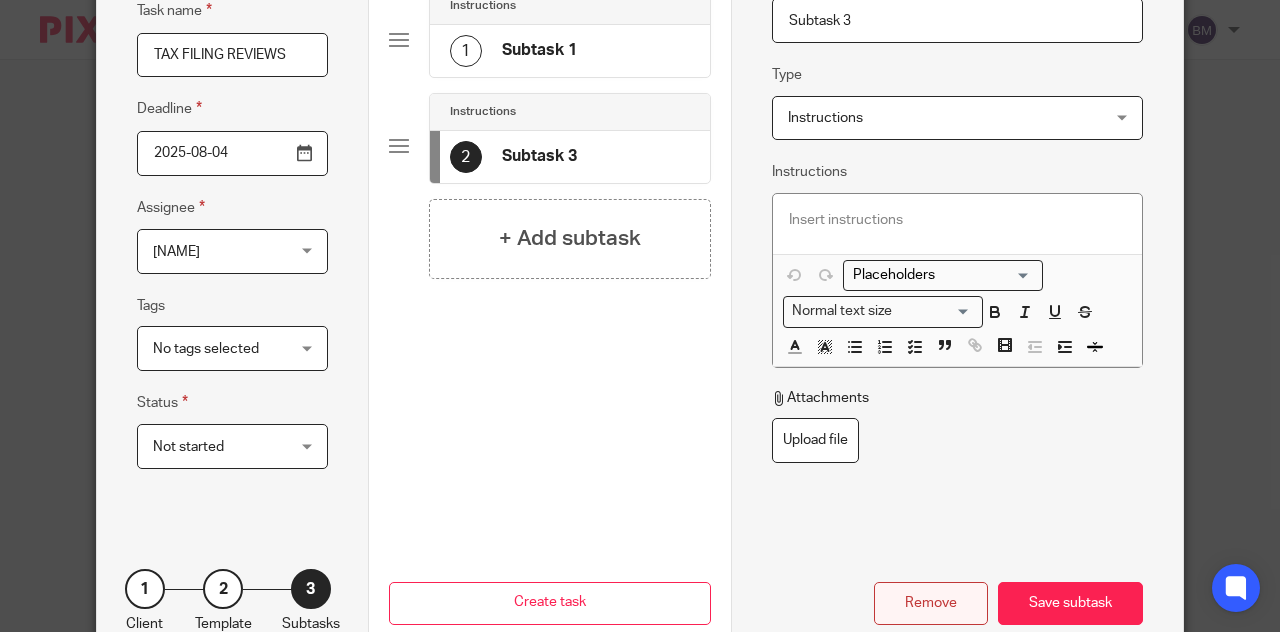 click on "Remove" at bounding box center (931, 603) 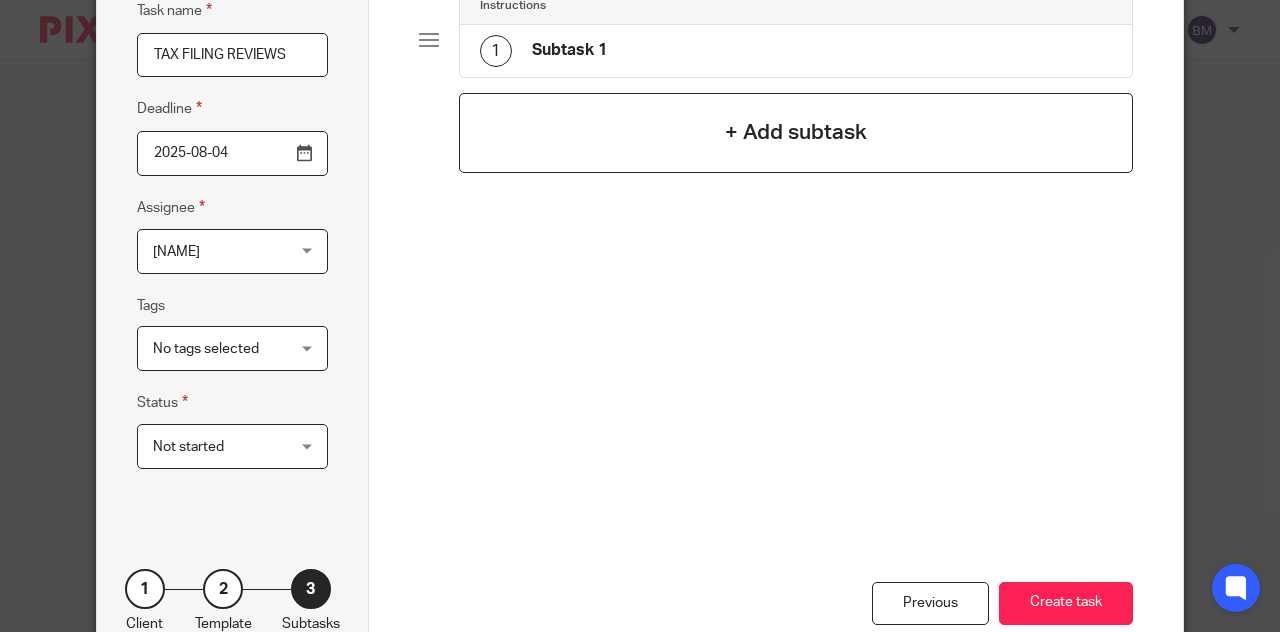 click on "+ Add subtask" at bounding box center (796, 133) 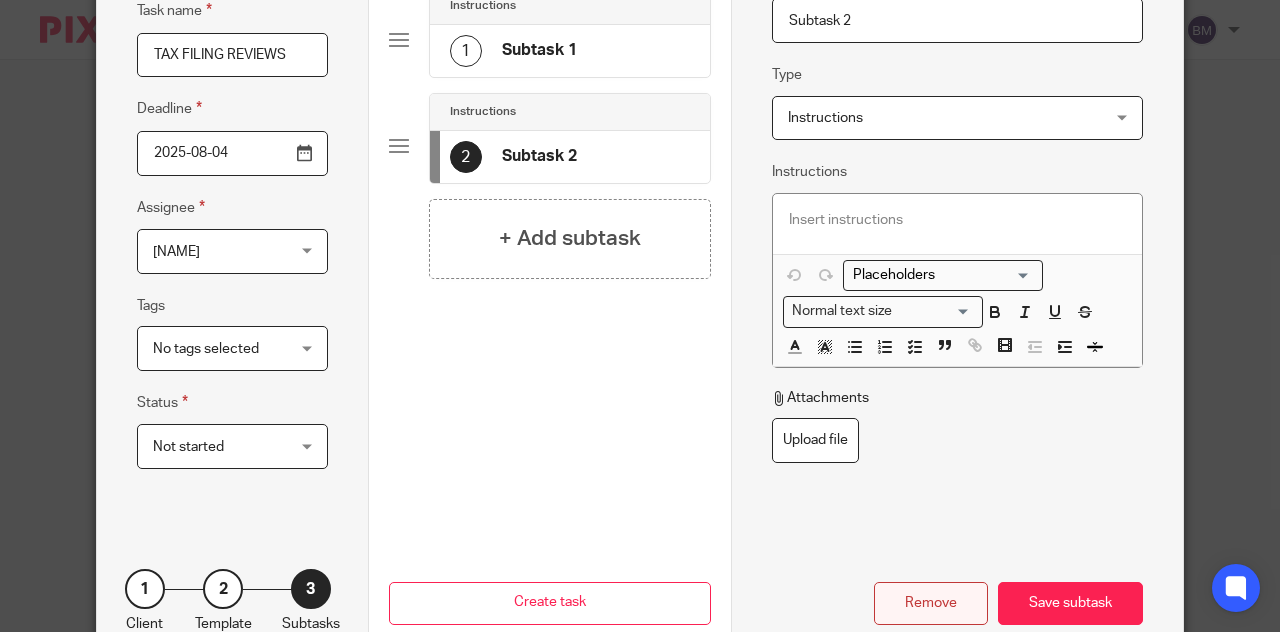 click on "Remove" at bounding box center [931, 603] 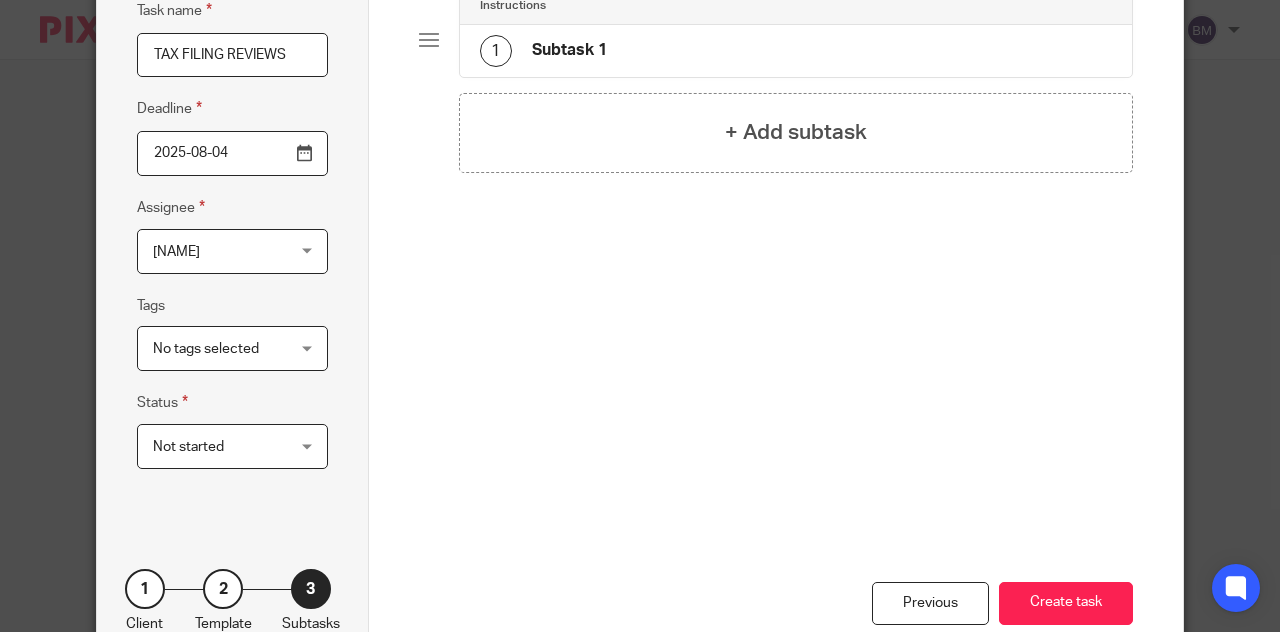 click on "1
Subtask 1" at bounding box center [796, 51] 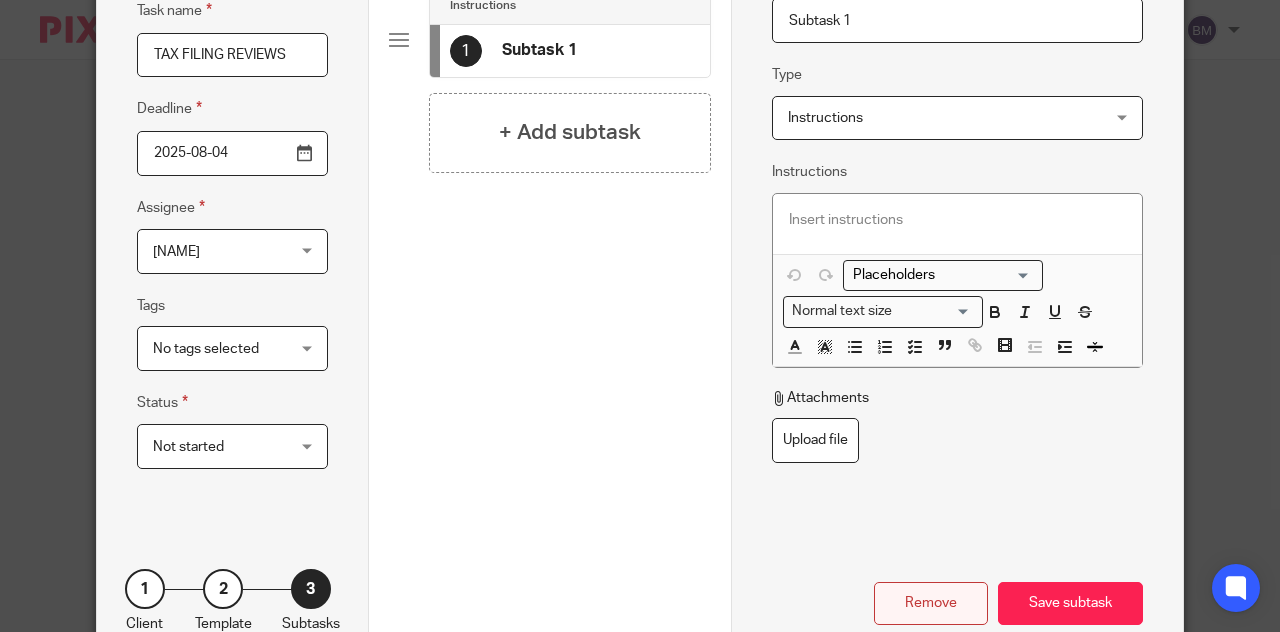 click on "Remove" at bounding box center (931, 603) 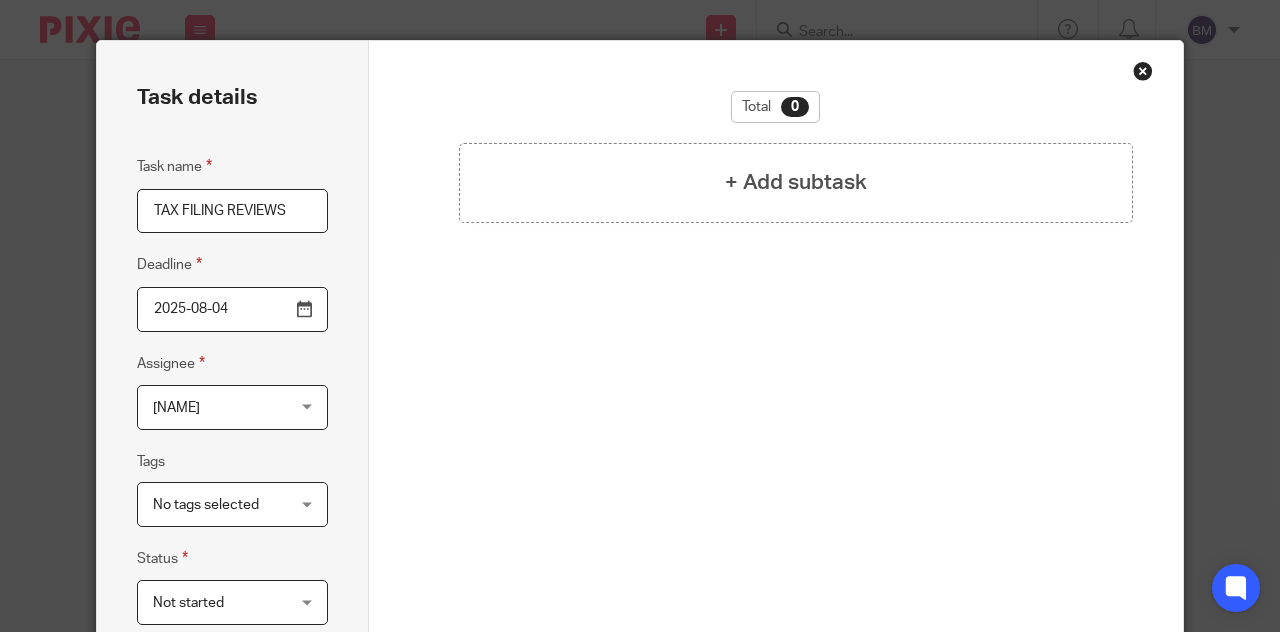 scroll, scrollTop: 238, scrollLeft: 0, axis: vertical 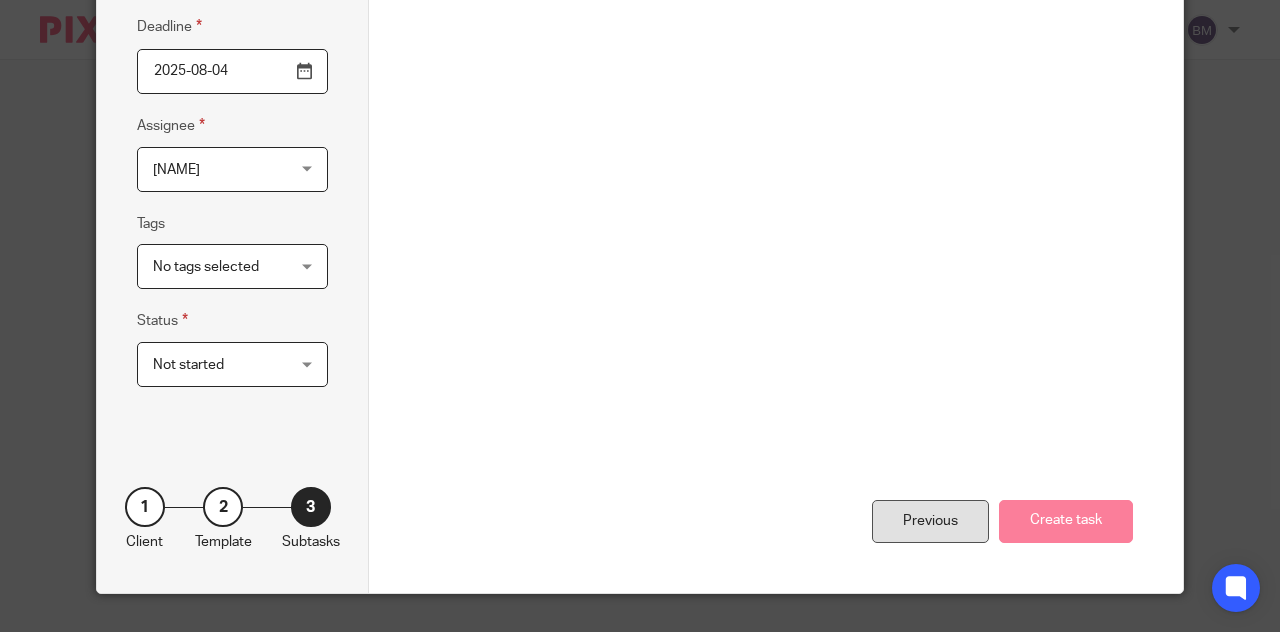 click on "Previous" at bounding box center (930, 521) 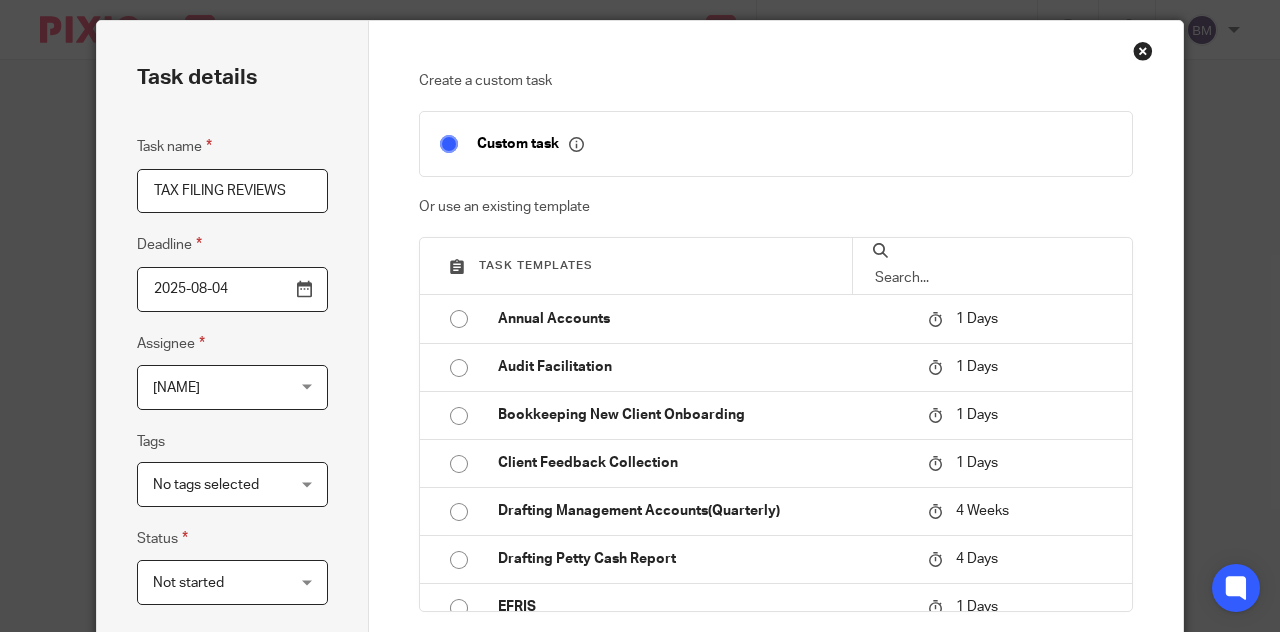 scroll, scrollTop: 0, scrollLeft: 0, axis: both 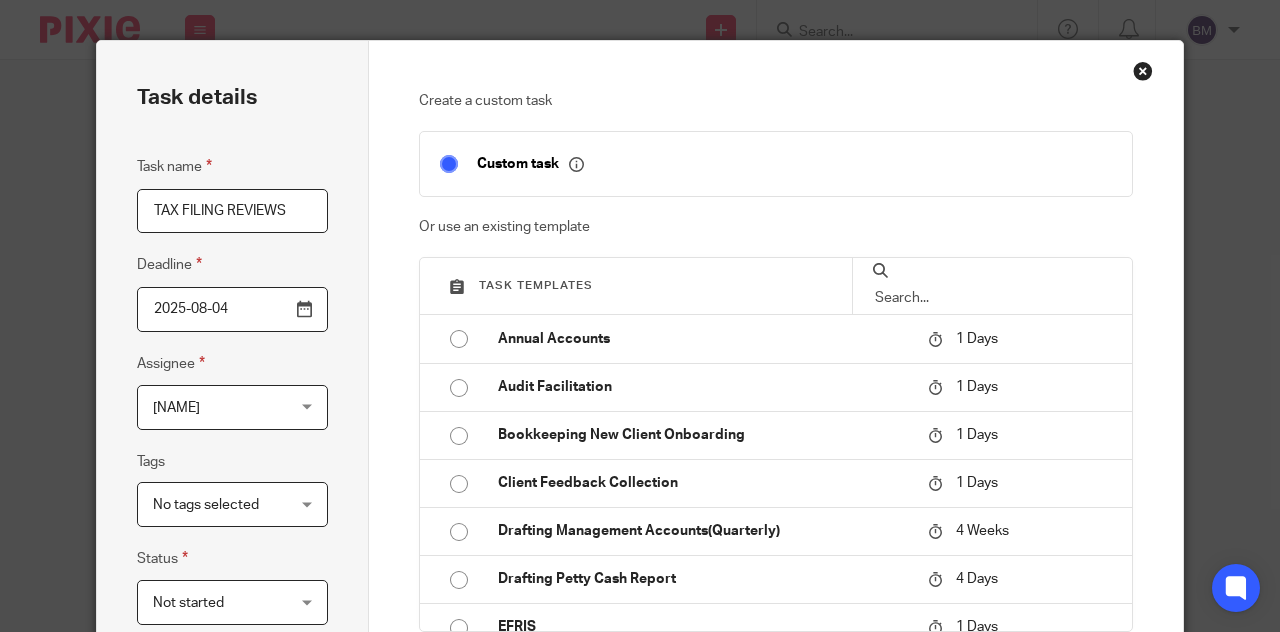 drag, startPoint x: 221, startPoint y: 204, endPoint x: 126, endPoint y: 207, distance: 95.047356 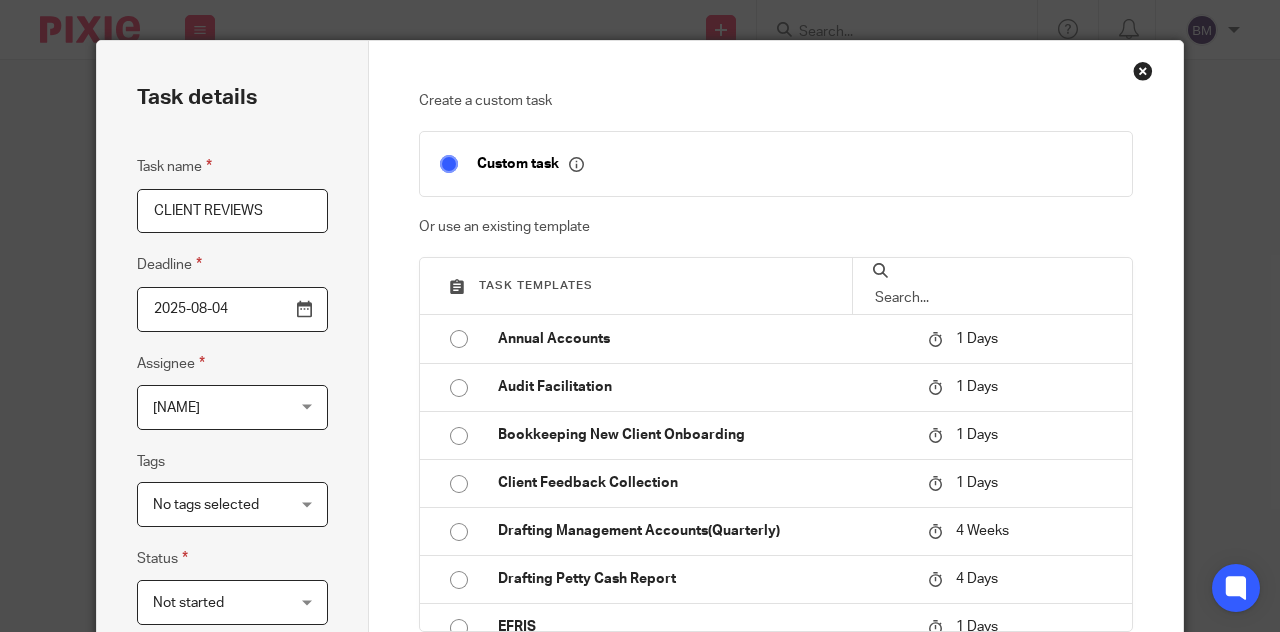 type on "CLIENT REVIEWS" 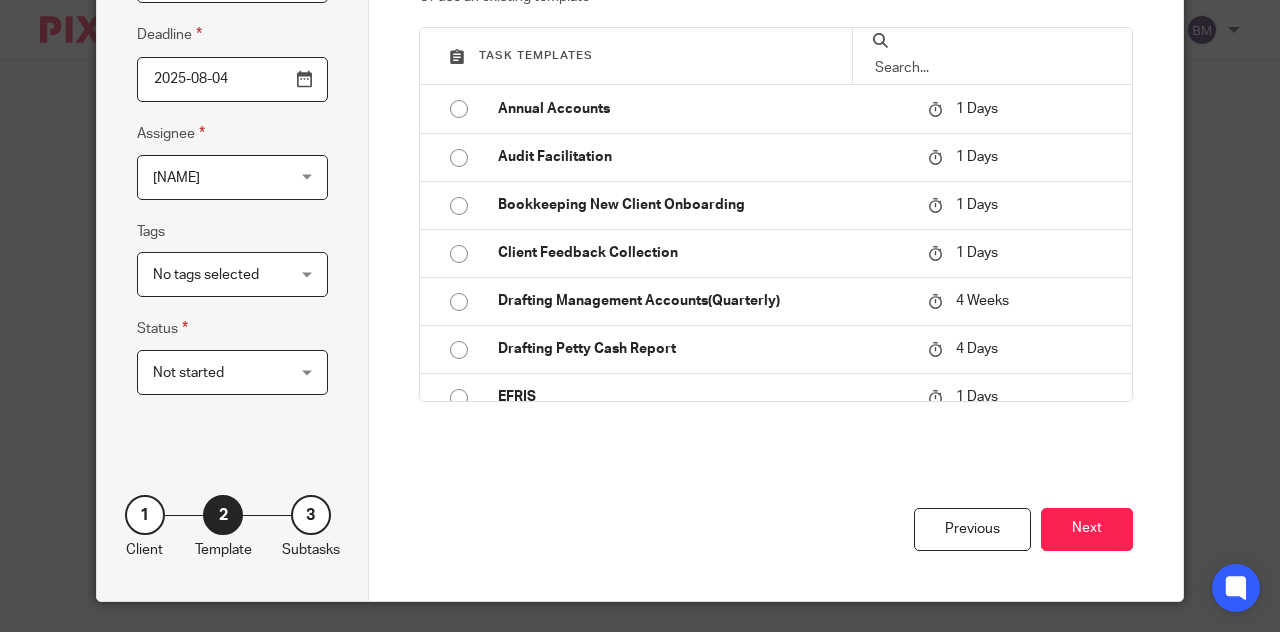 scroll, scrollTop: 238, scrollLeft: 0, axis: vertical 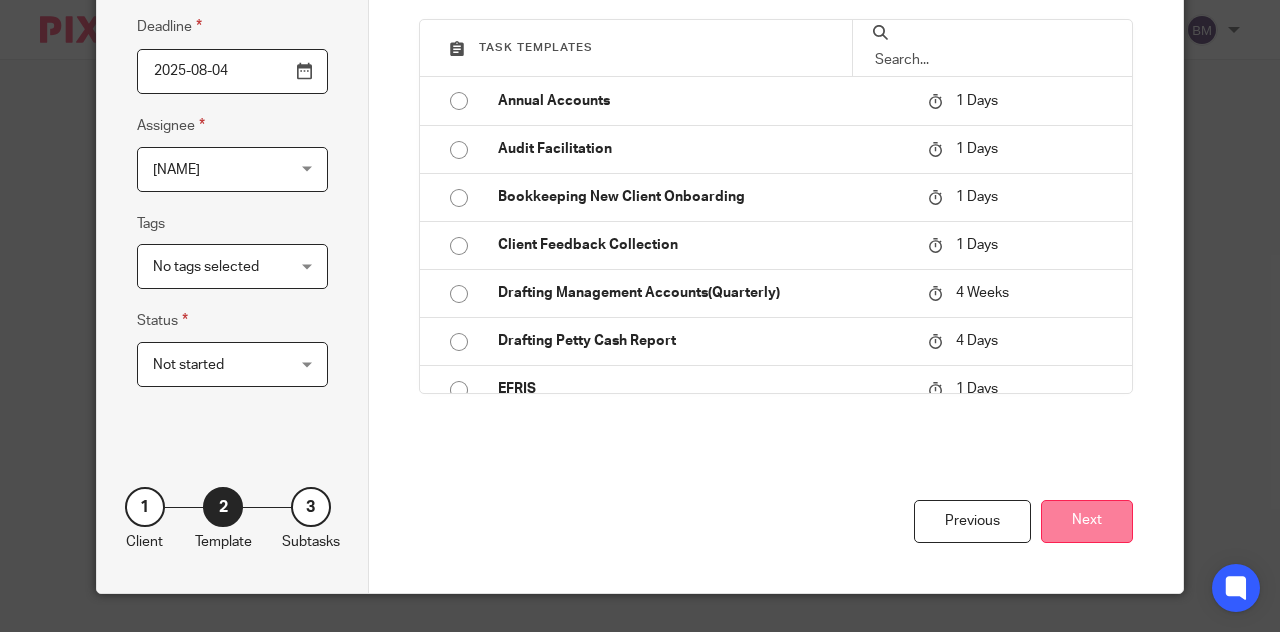click on "Next" at bounding box center [1087, 521] 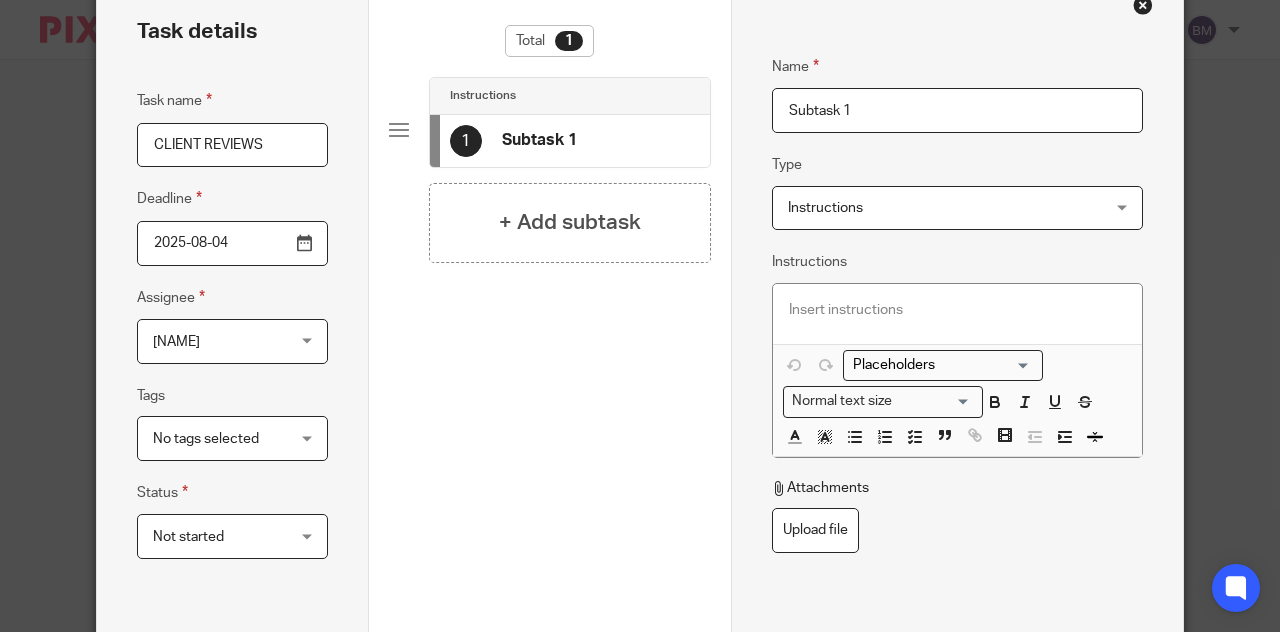 scroll, scrollTop: 53, scrollLeft: 0, axis: vertical 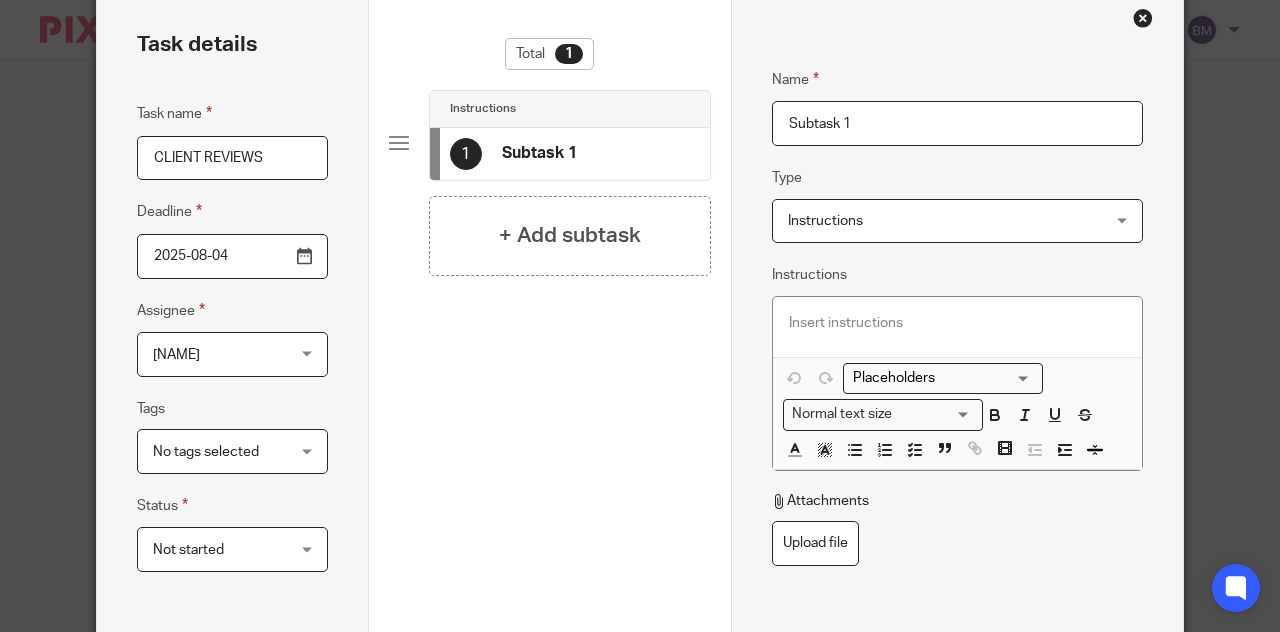 click on "Subtask 1" at bounding box center [958, 123] 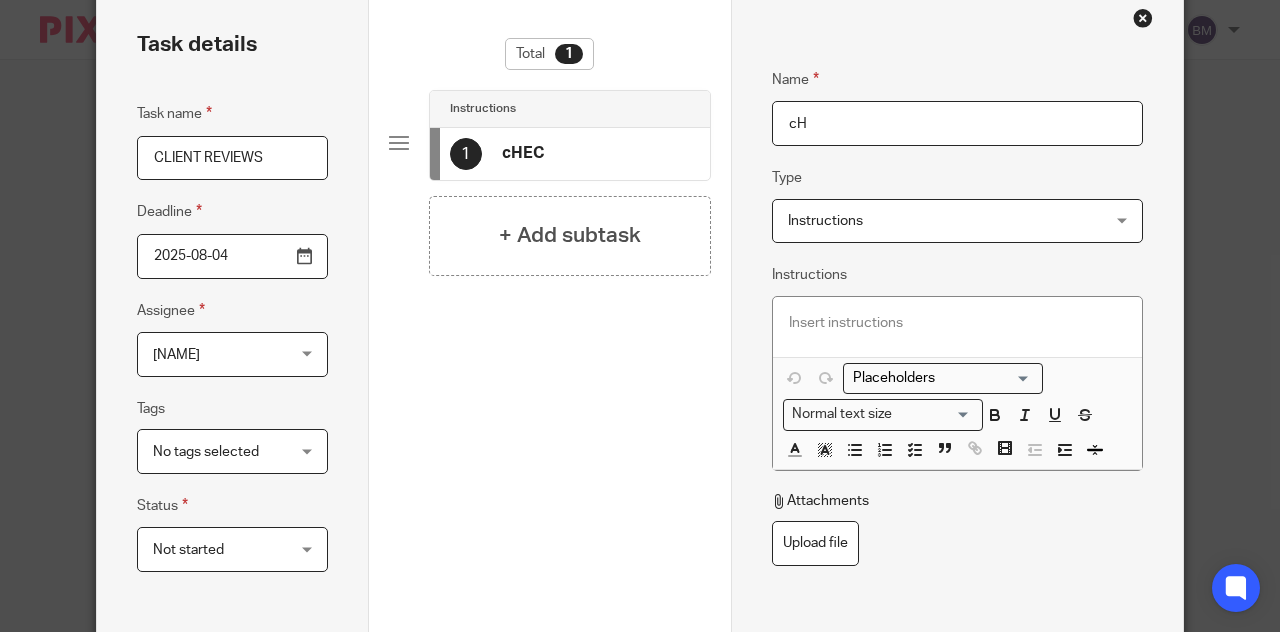 type on "c" 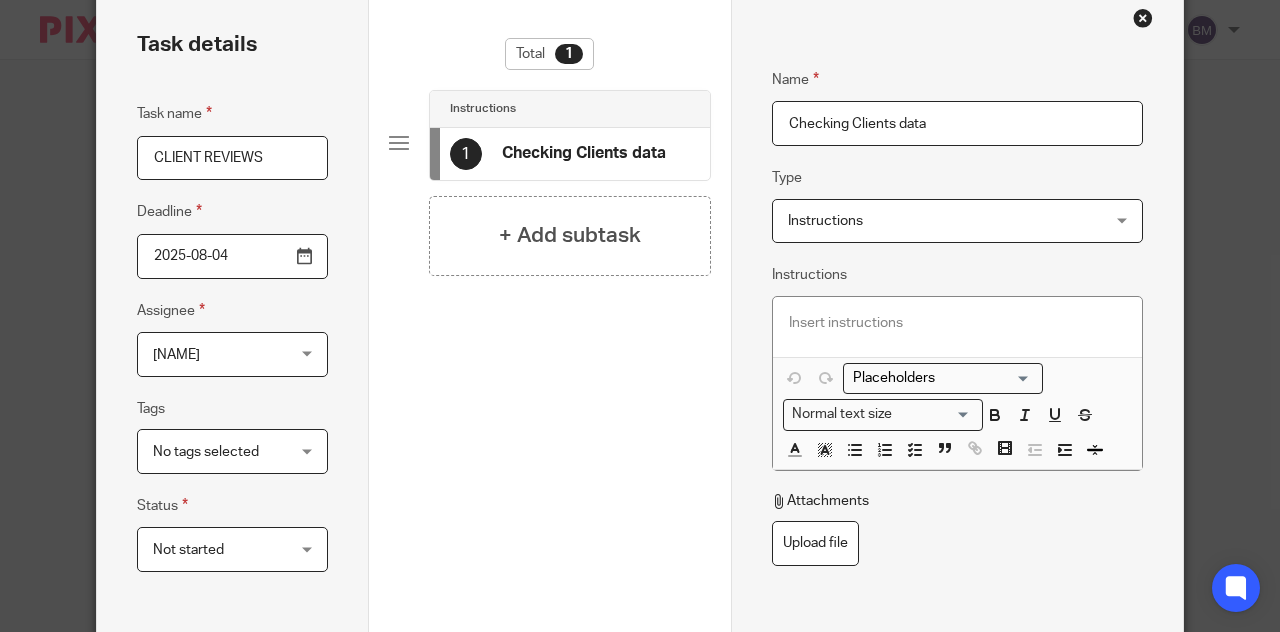 type on "Checking Clients data" 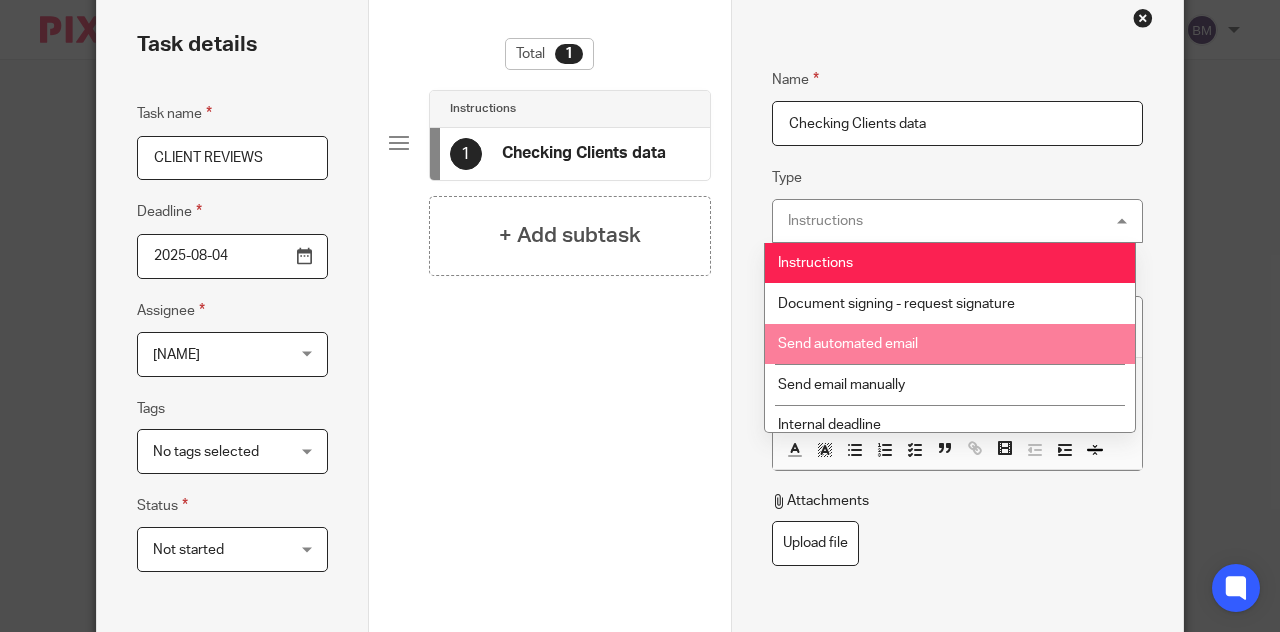 scroll, scrollTop: 13, scrollLeft: 0, axis: vertical 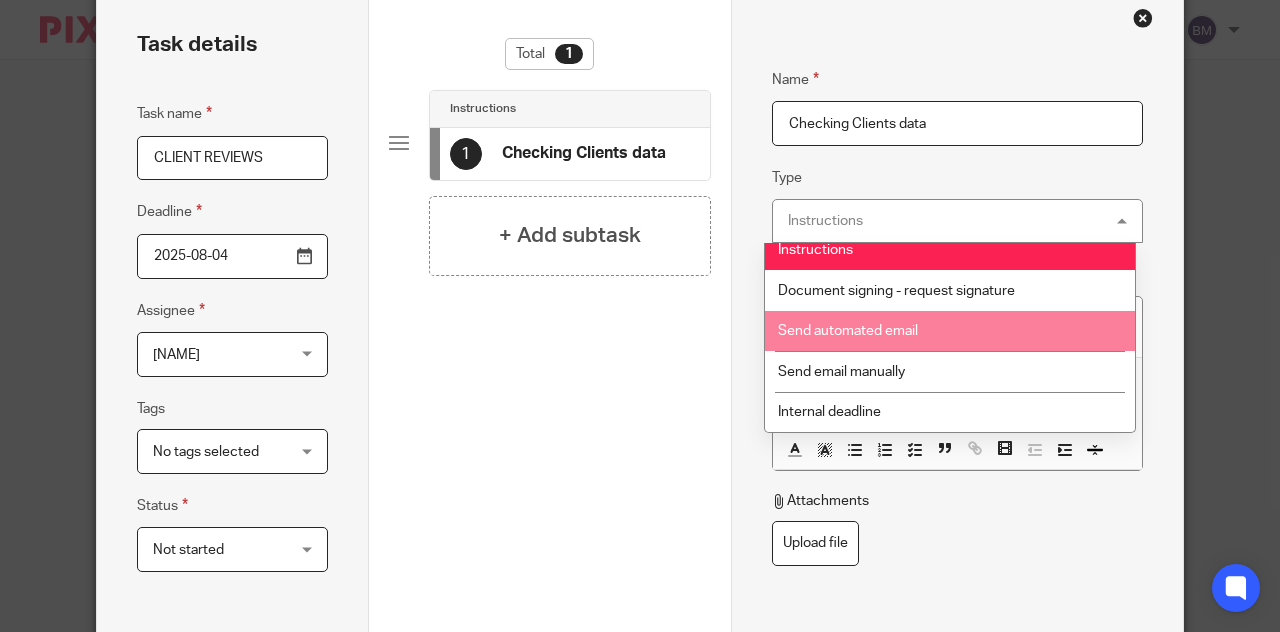 click on "Type
Instructions
Instructions
Instructions
Document signing - request signature
Send automated email
Send email manually
Internal deadline
JobTemplate::TaskInstruction" at bounding box center [958, 204] 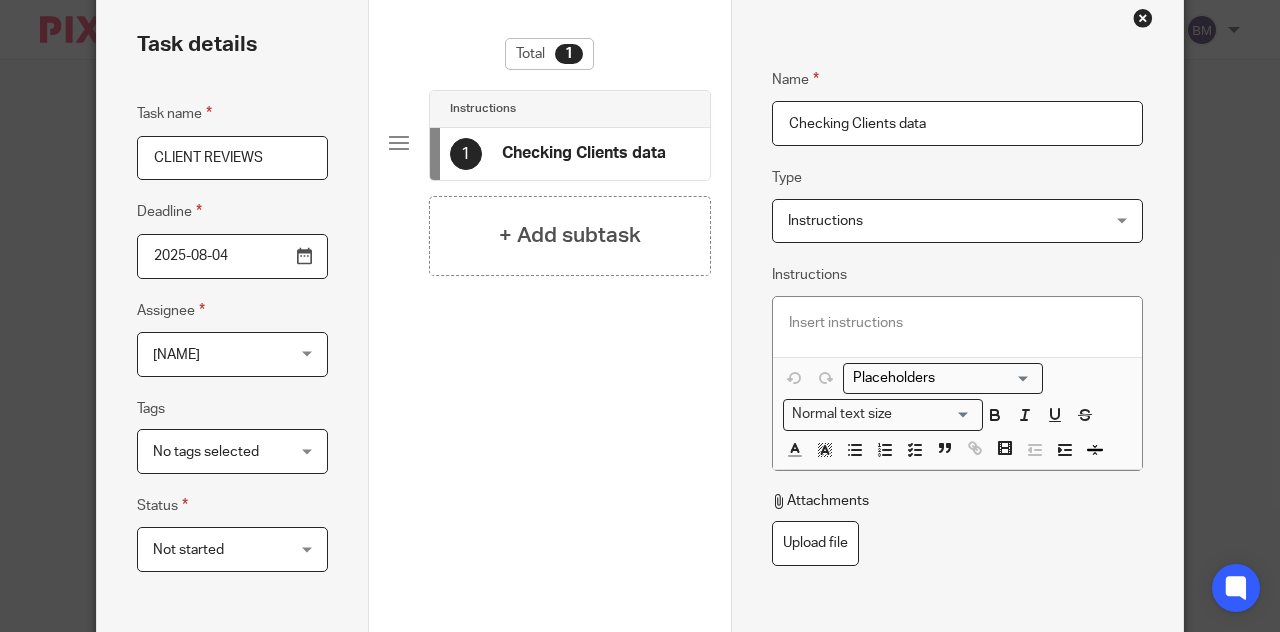 click at bounding box center [958, 323] 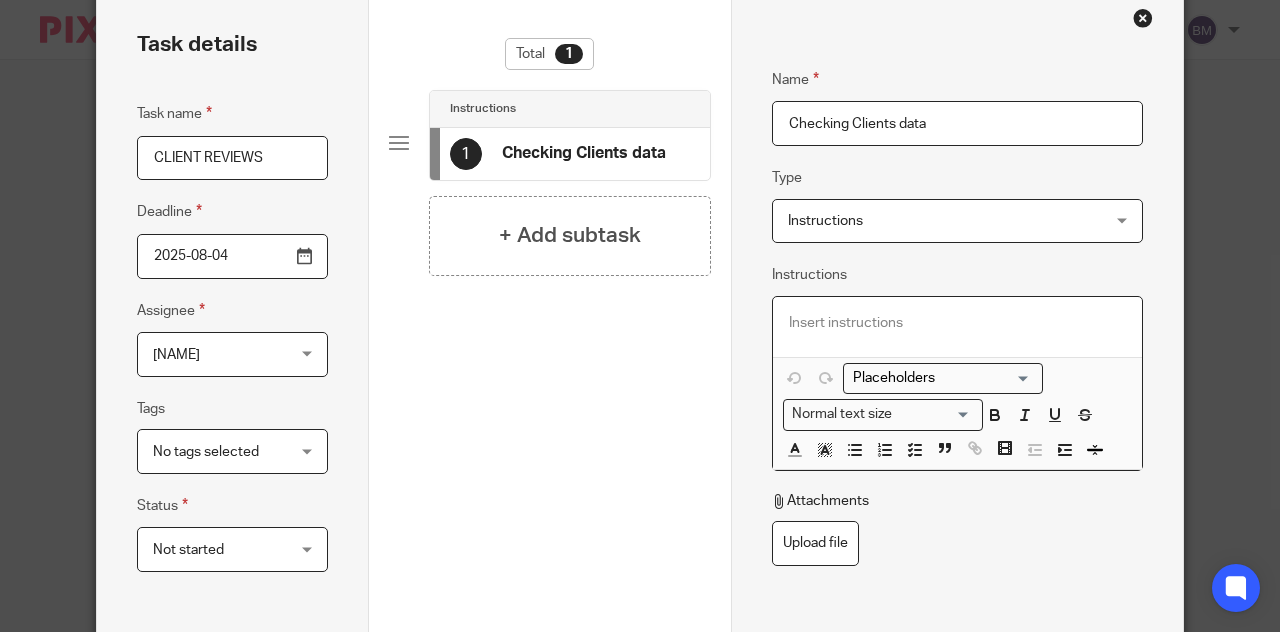 type 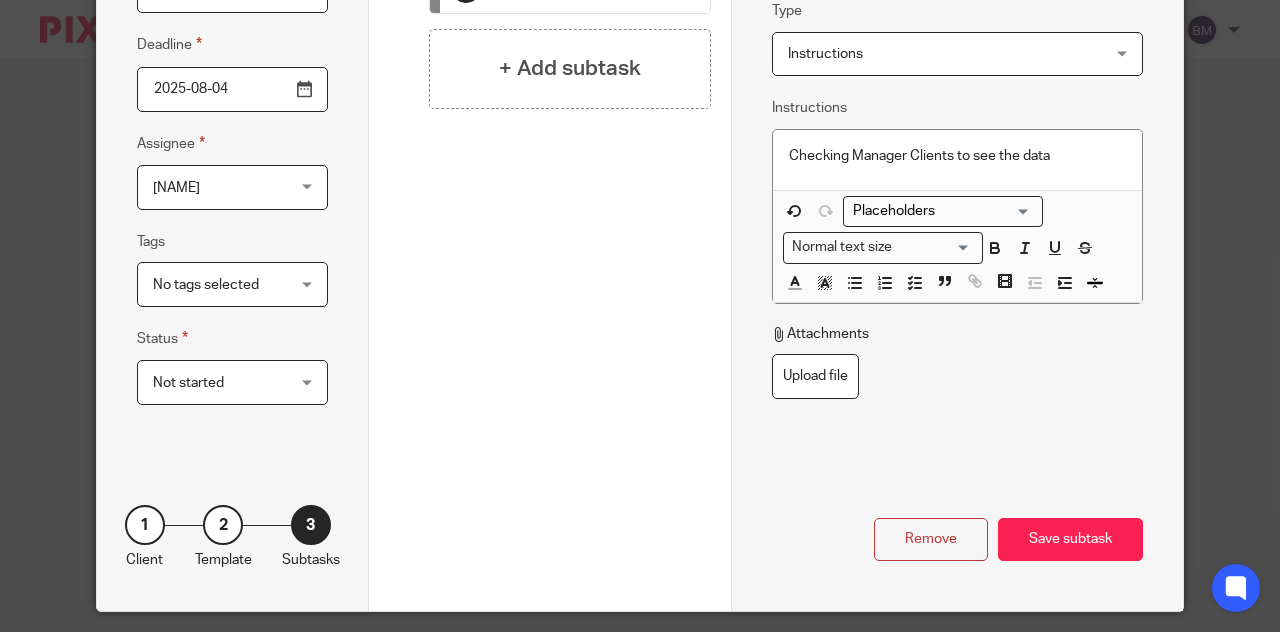 scroll, scrollTop: 238, scrollLeft: 0, axis: vertical 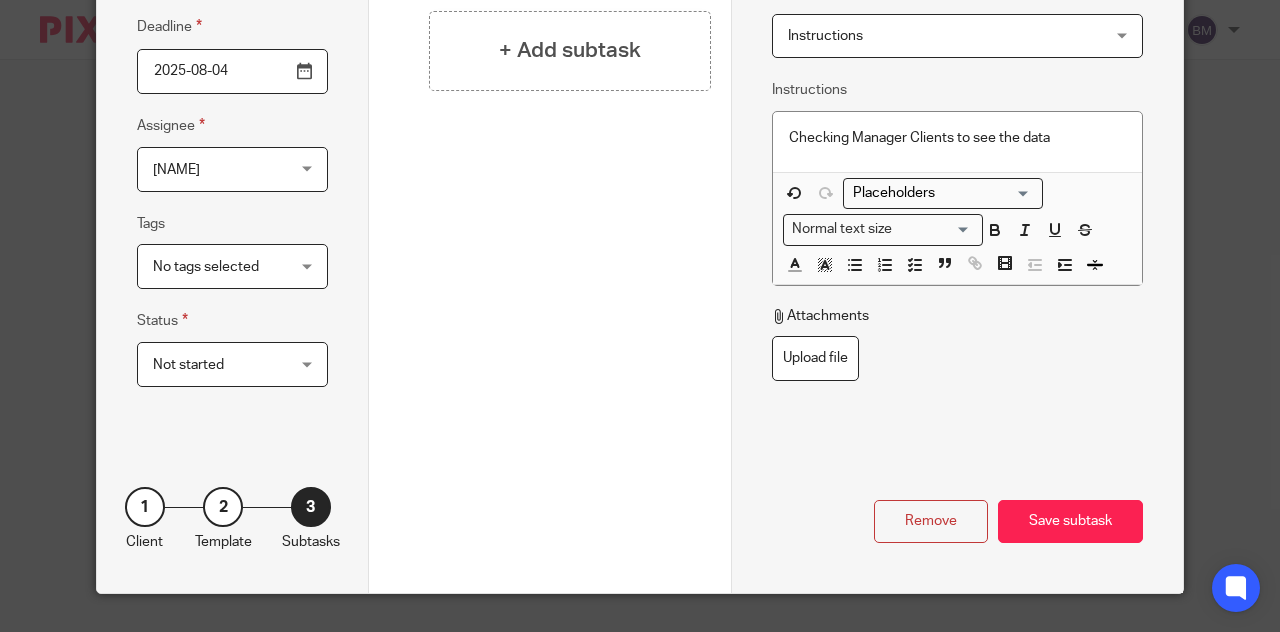 click on "Not started
Not started" at bounding box center [232, 364] 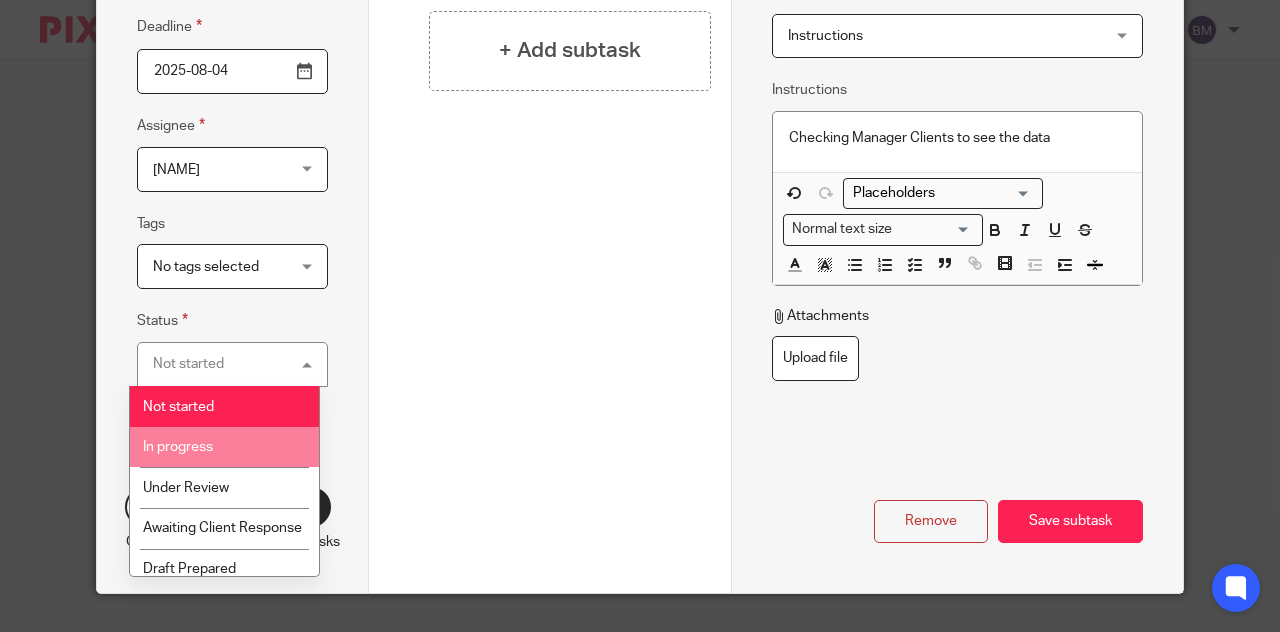 click on "In progress" at bounding box center (224, 447) 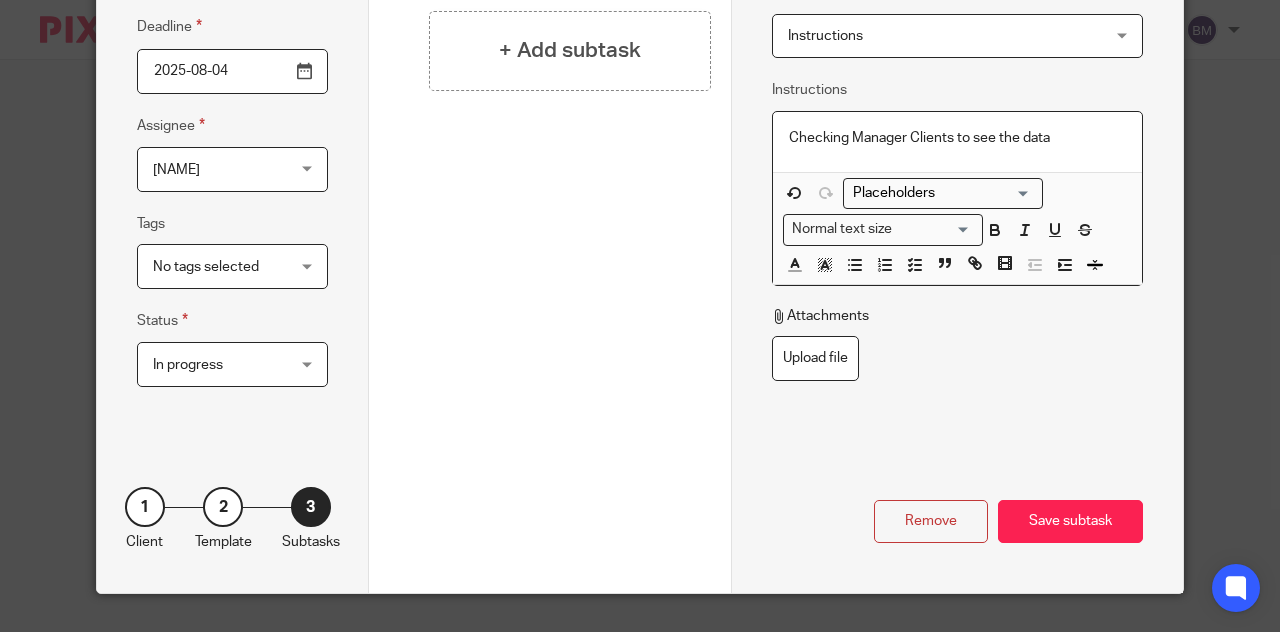 drag, startPoint x: 1062, startPoint y: 139, endPoint x: 744, endPoint y: 153, distance: 318.308 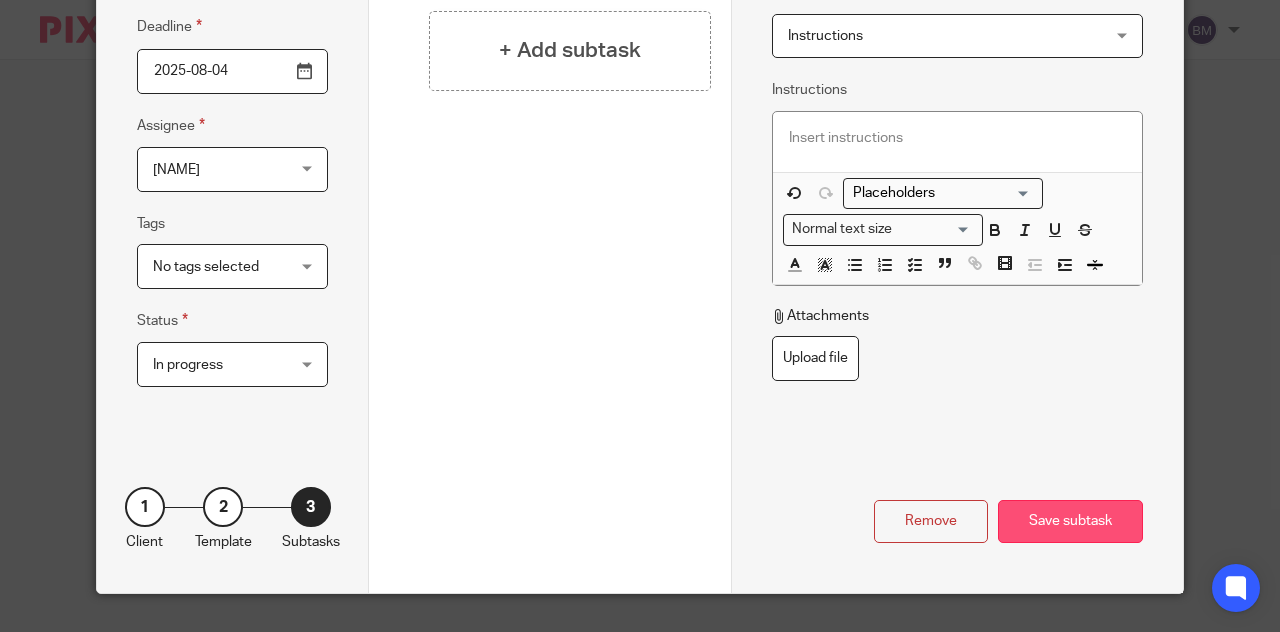 click on "Save subtask" at bounding box center [1070, 521] 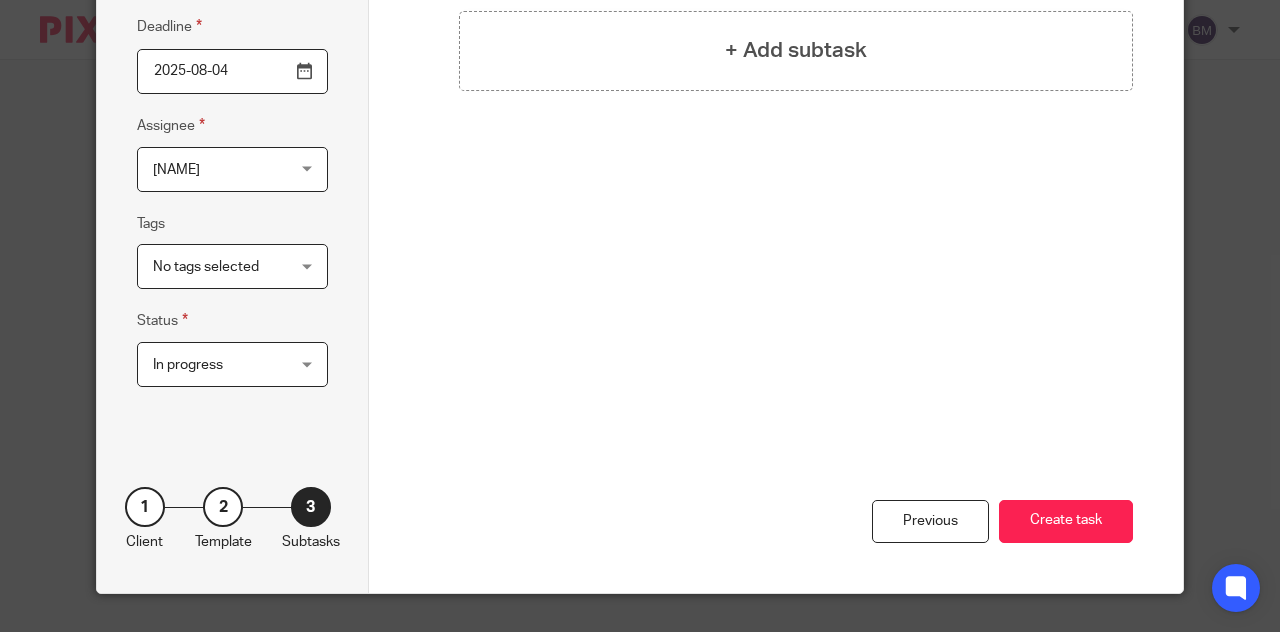 scroll, scrollTop: 0, scrollLeft: 0, axis: both 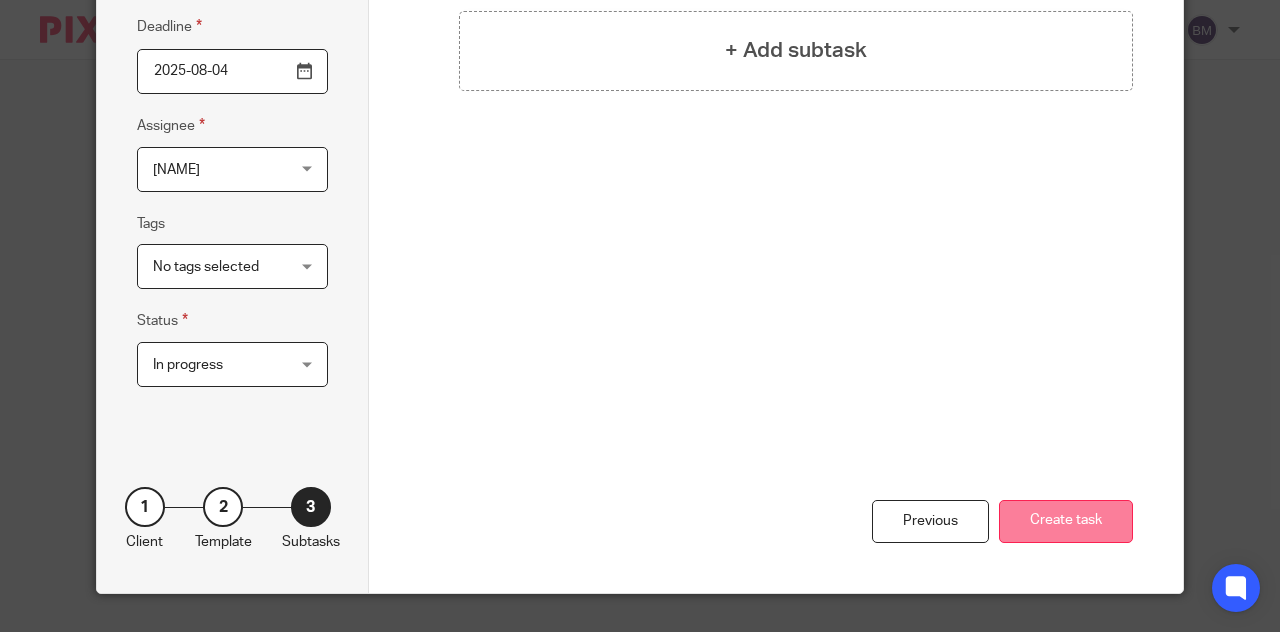 click on "Create task" at bounding box center [1066, 521] 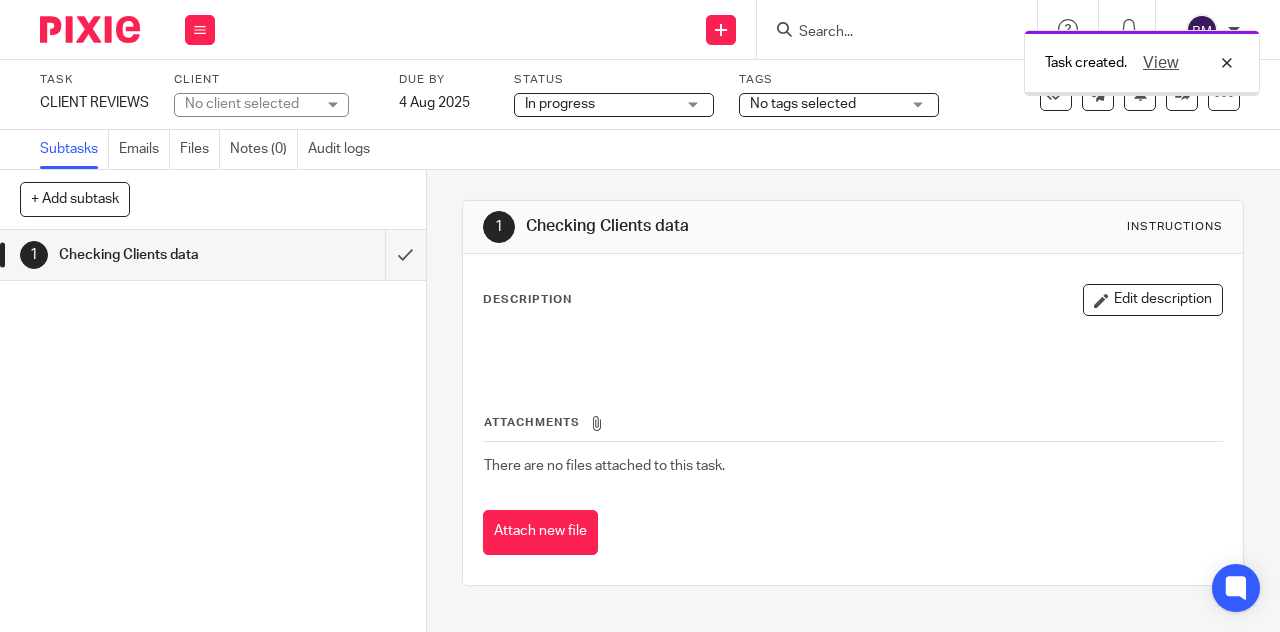 scroll, scrollTop: 0, scrollLeft: 0, axis: both 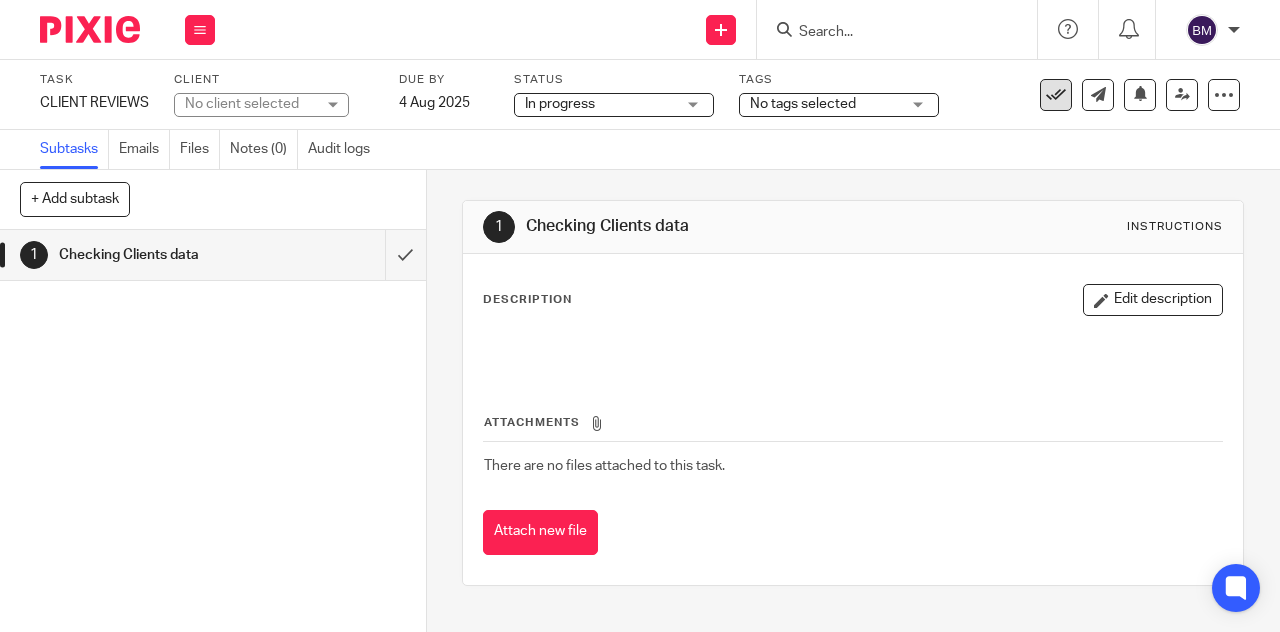 click at bounding box center (1056, 95) 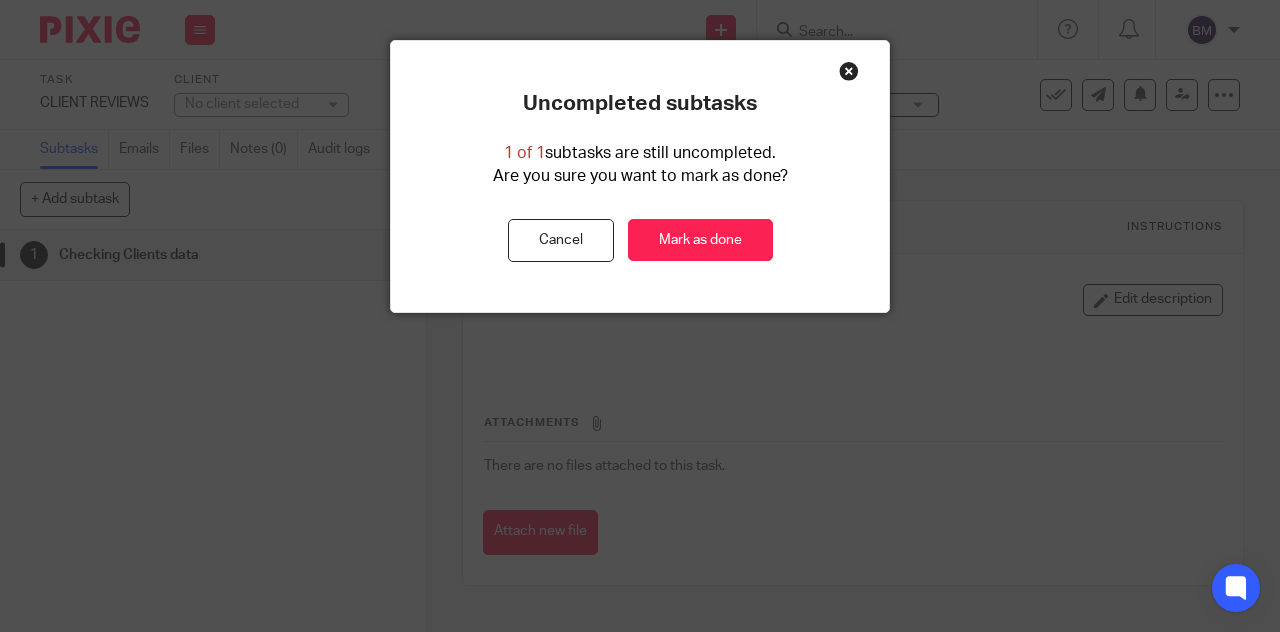click on "Uncompleted subtasks
1 of 1
subtasks are still uncompleted.
Are you sure you want to mark as done?
Cancel
Mark as done" at bounding box center (640, 316) 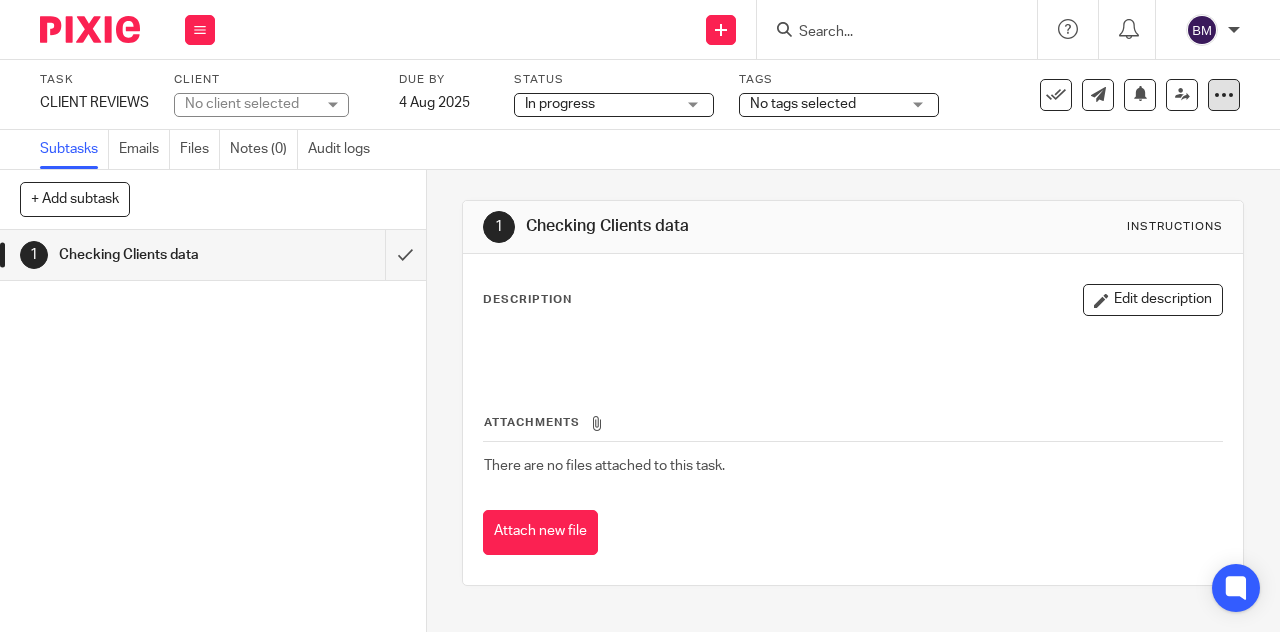 click at bounding box center (1224, 95) 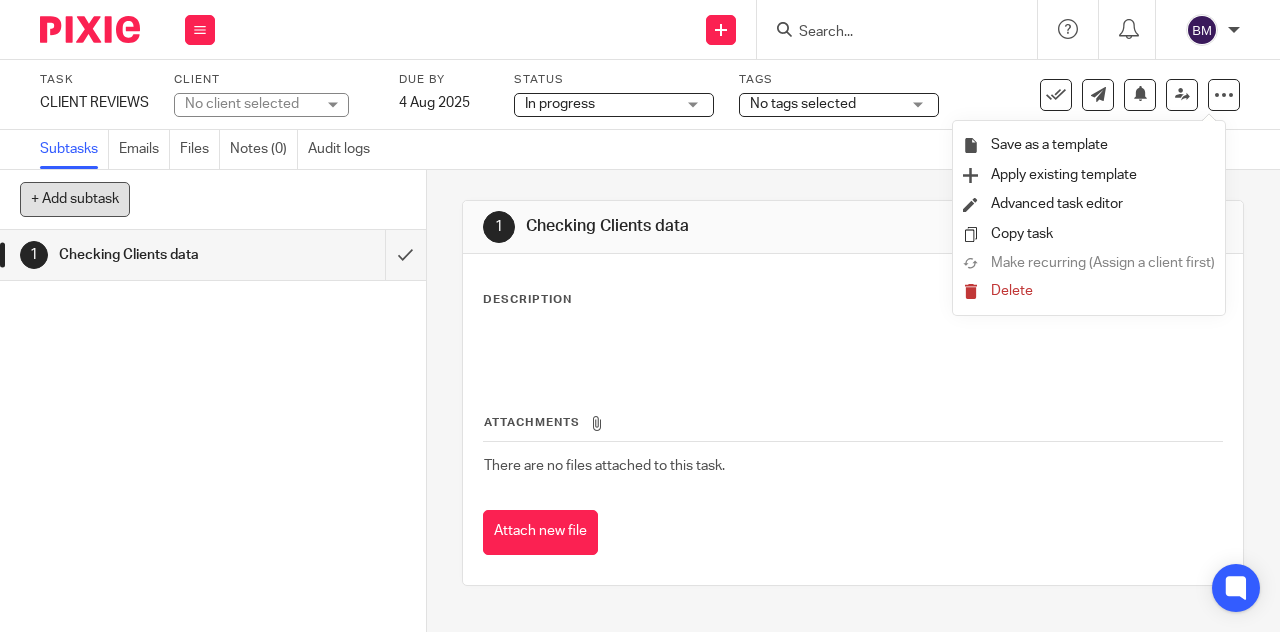 click on "+ Add subtask" at bounding box center [75, 199] 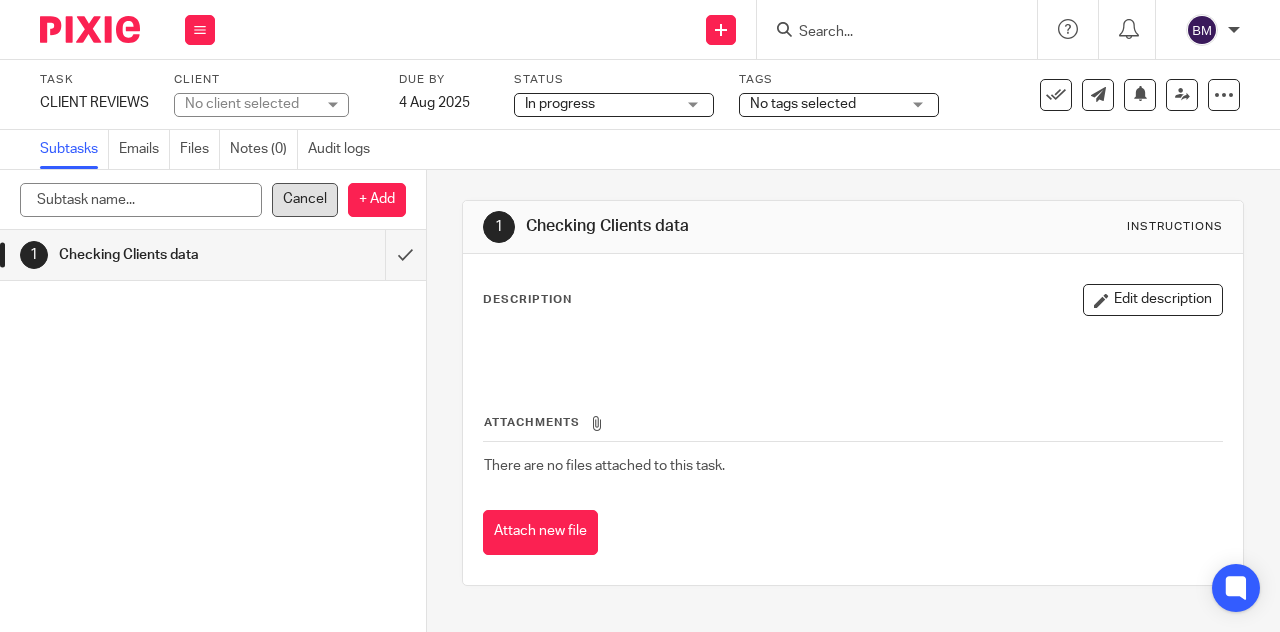 click on "Cancel" at bounding box center [305, 200] 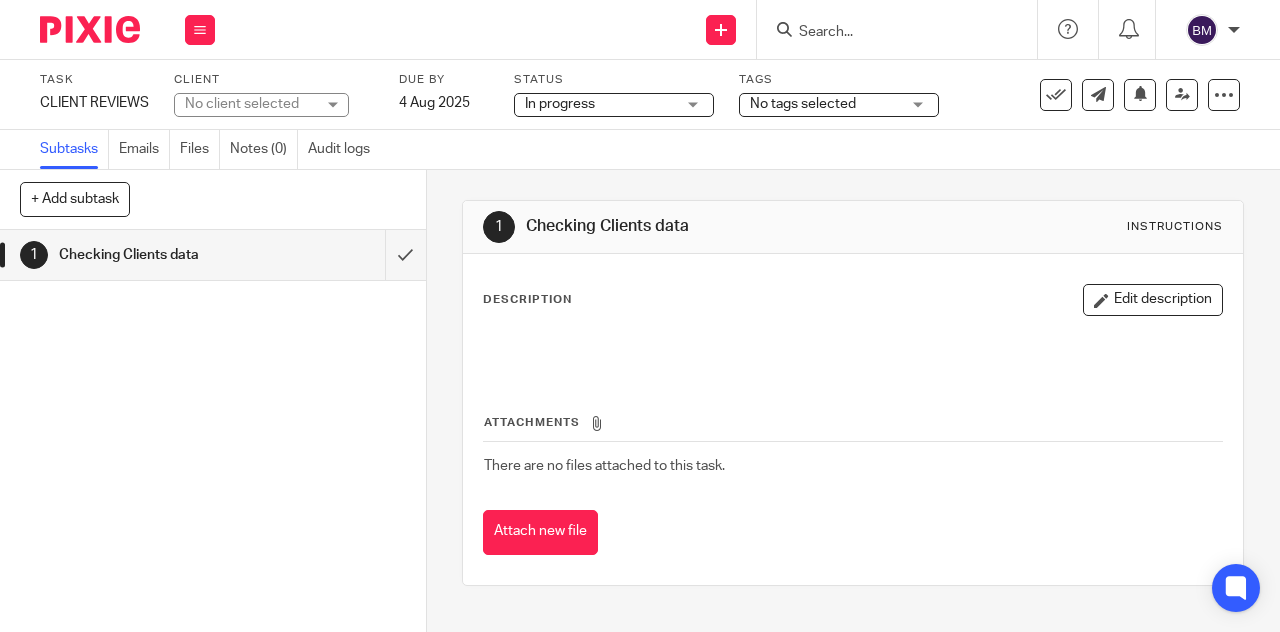 click on "Task" at bounding box center [94, 80] 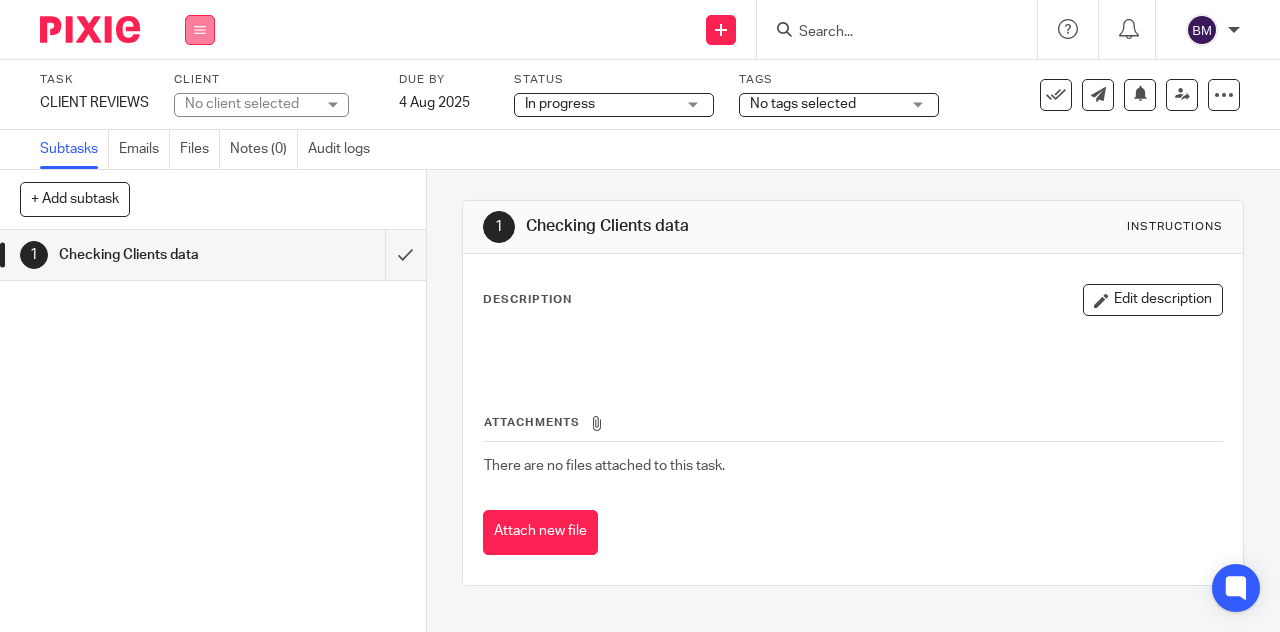 click at bounding box center (200, 30) 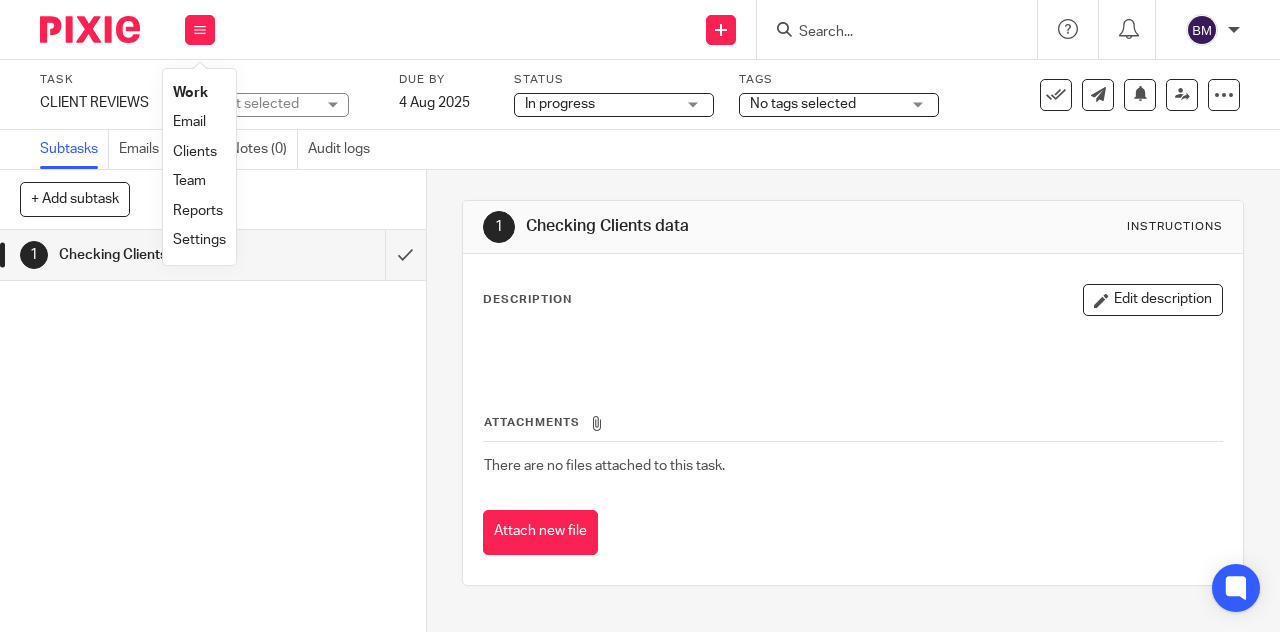 click on "Work" at bounding box center (190, 93) 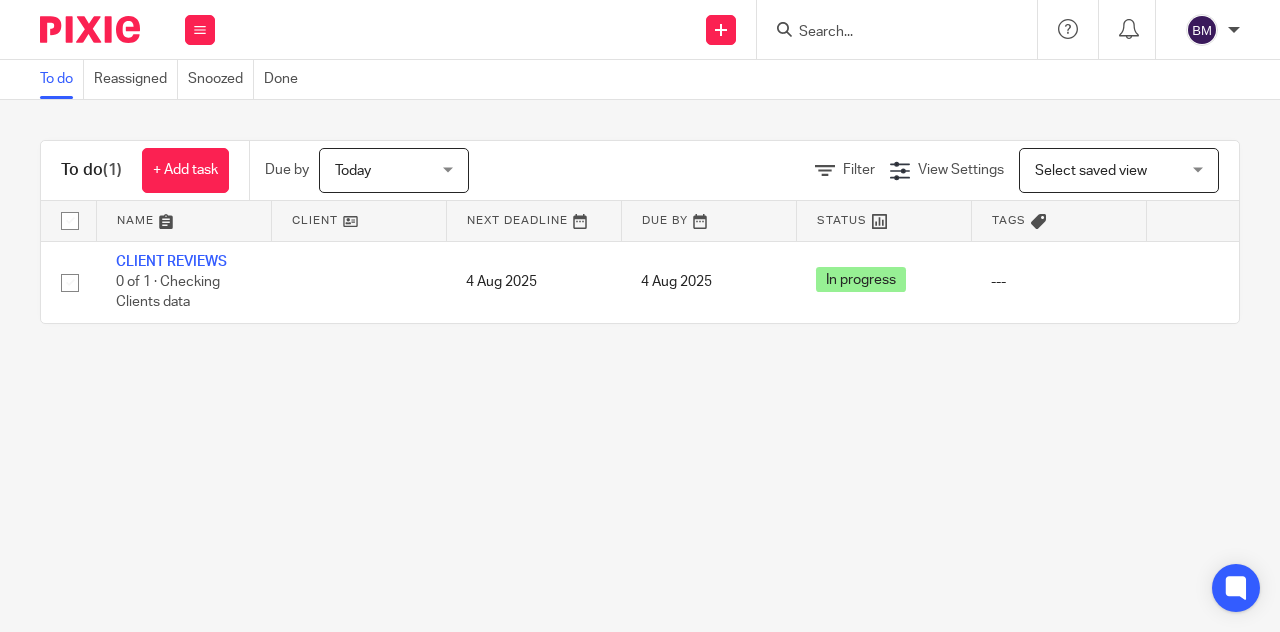scroll, scrollTop: 0, scrollLeft: 0, axis: both 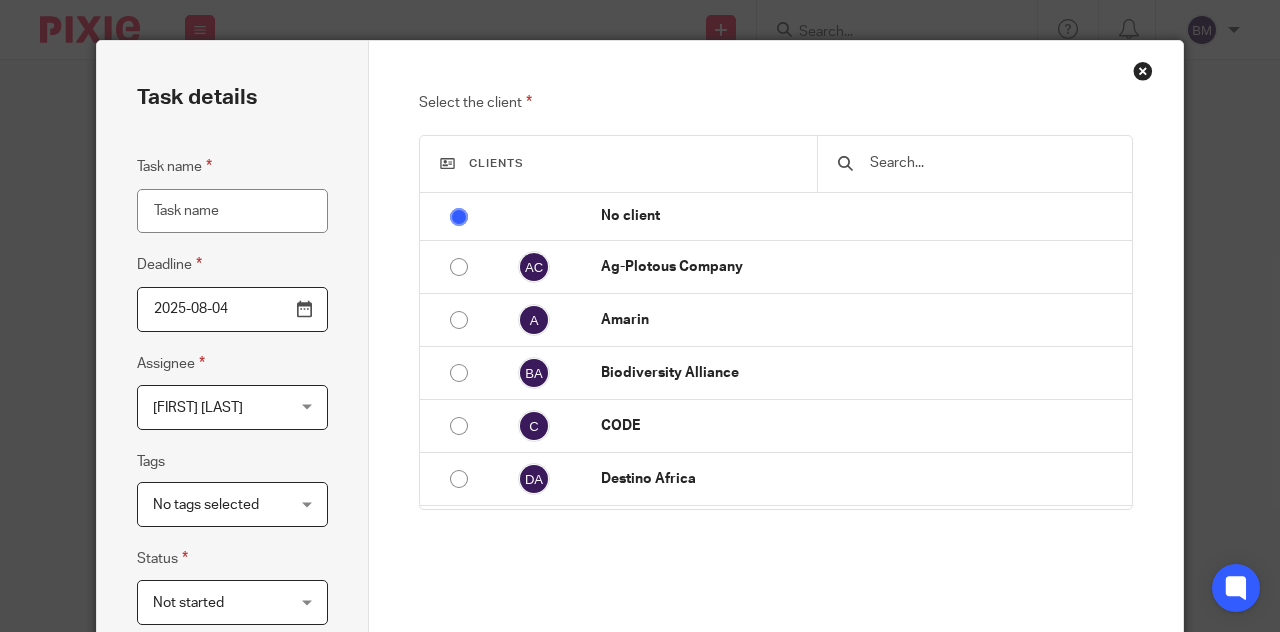 click on "Task name" at bounding box center (232, 211) 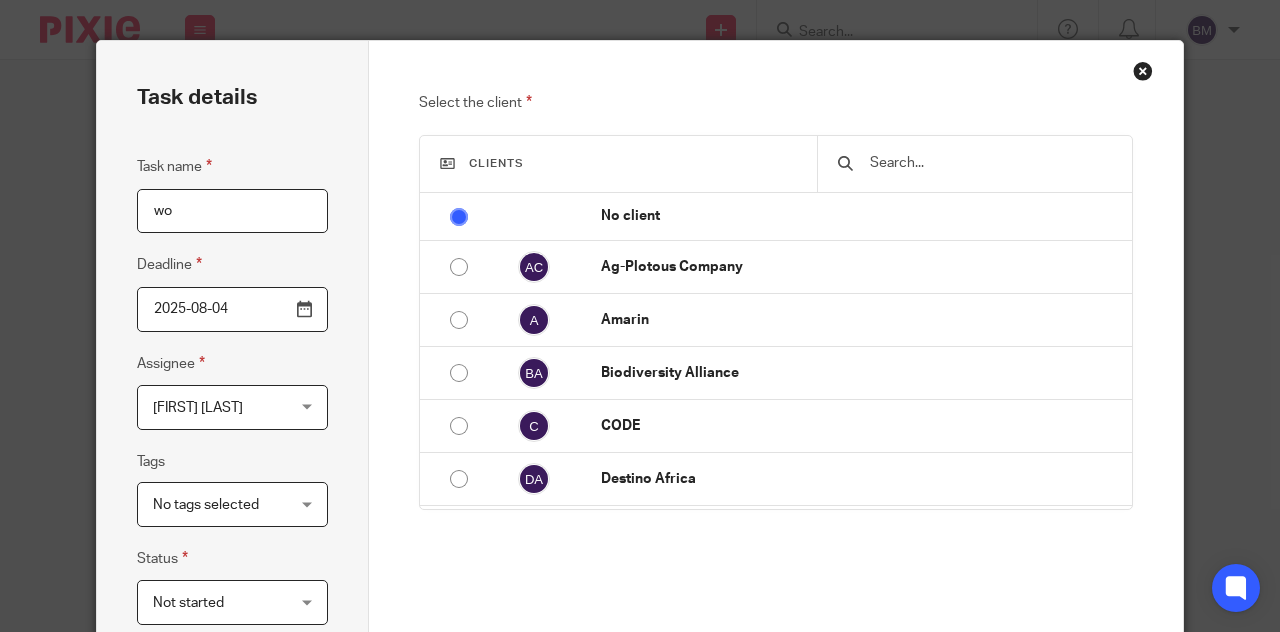 type on "w" 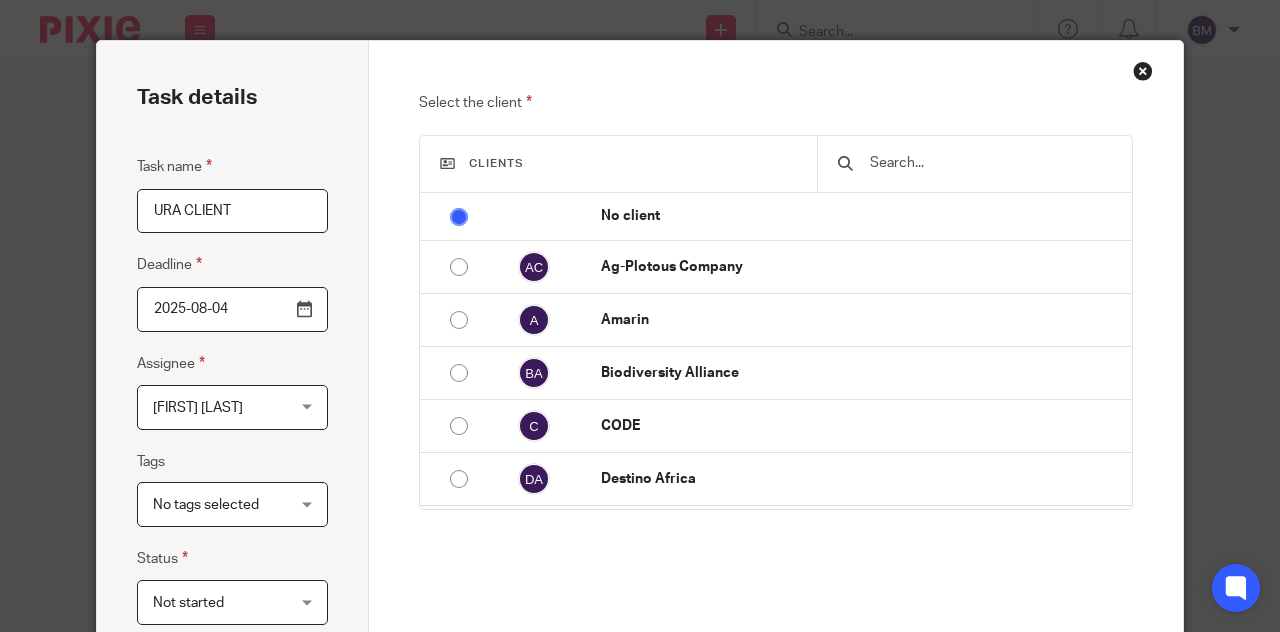 type on "URA CLIENT" 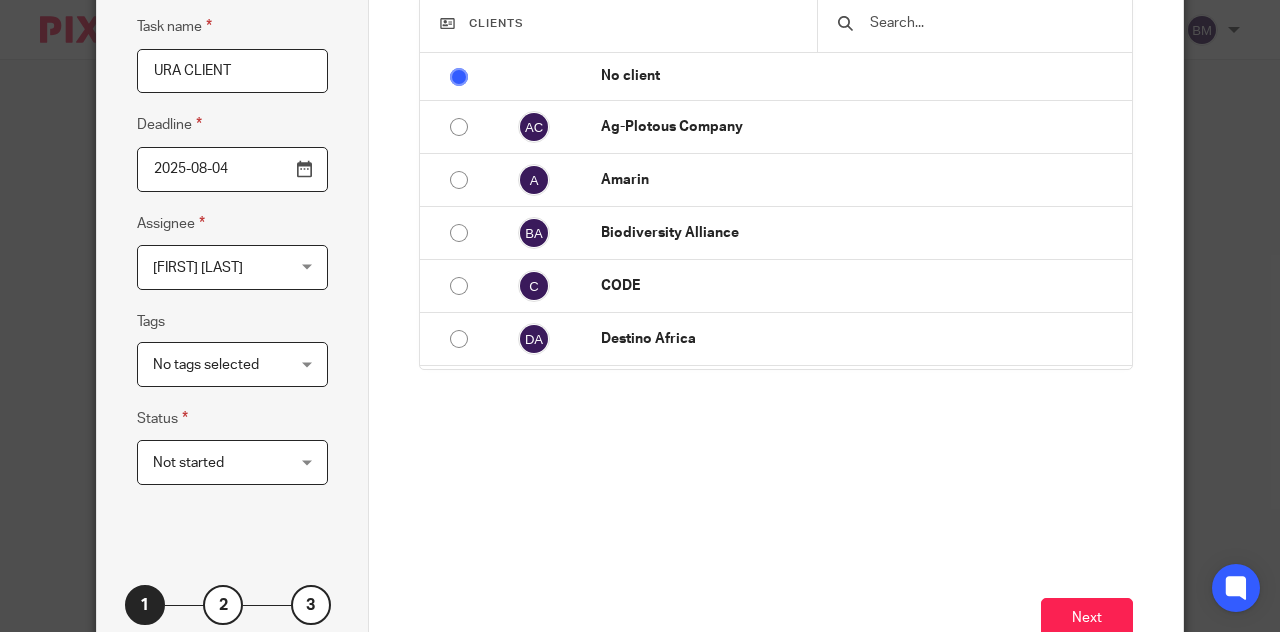scroll, scrollTop: 142, scrollLeft: 0, axis: vertical 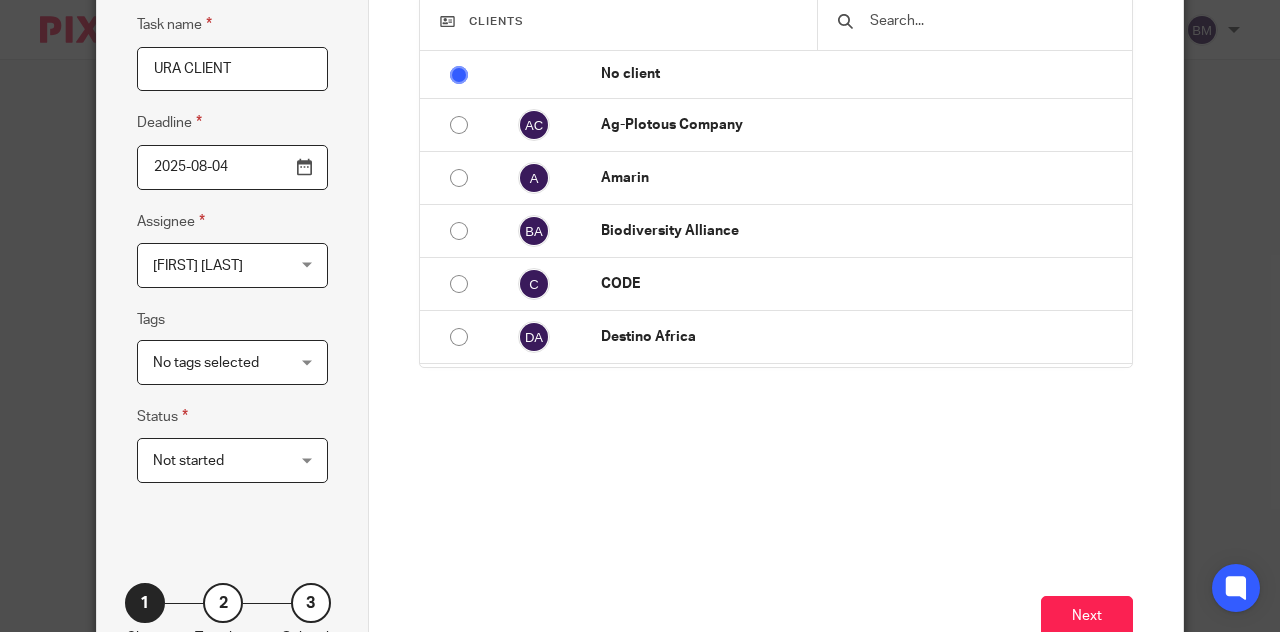 click on "No tags selected" at bounding box center (232, 362) 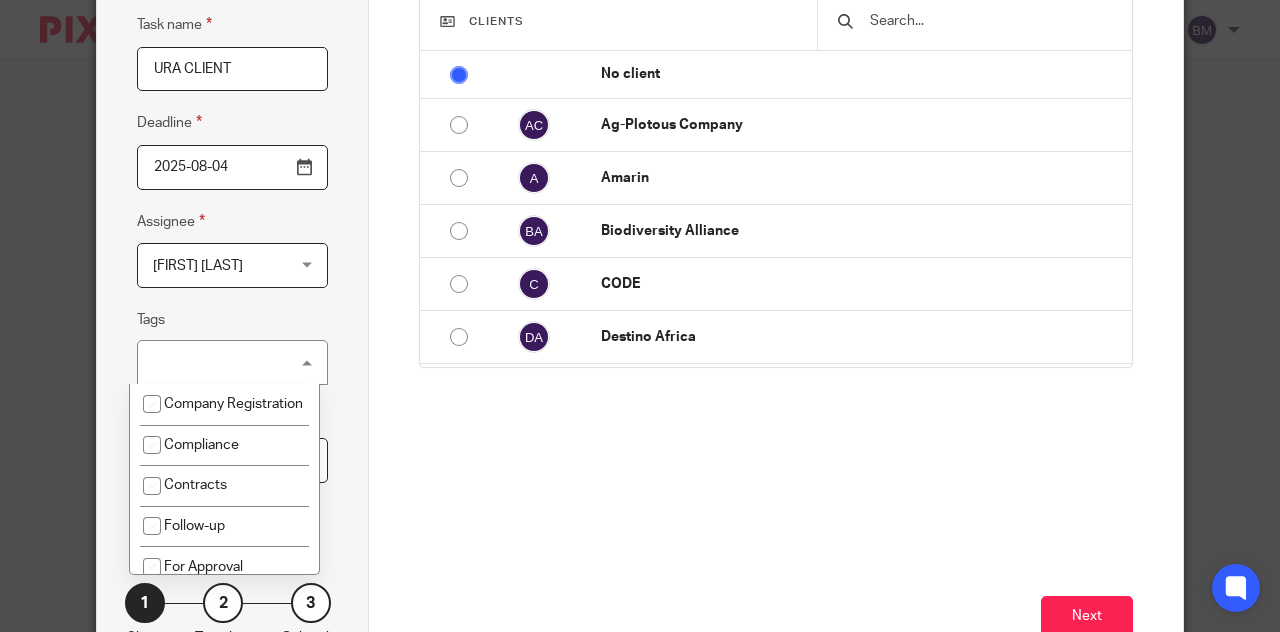 click on "Next" at bounding box center [776, 590] 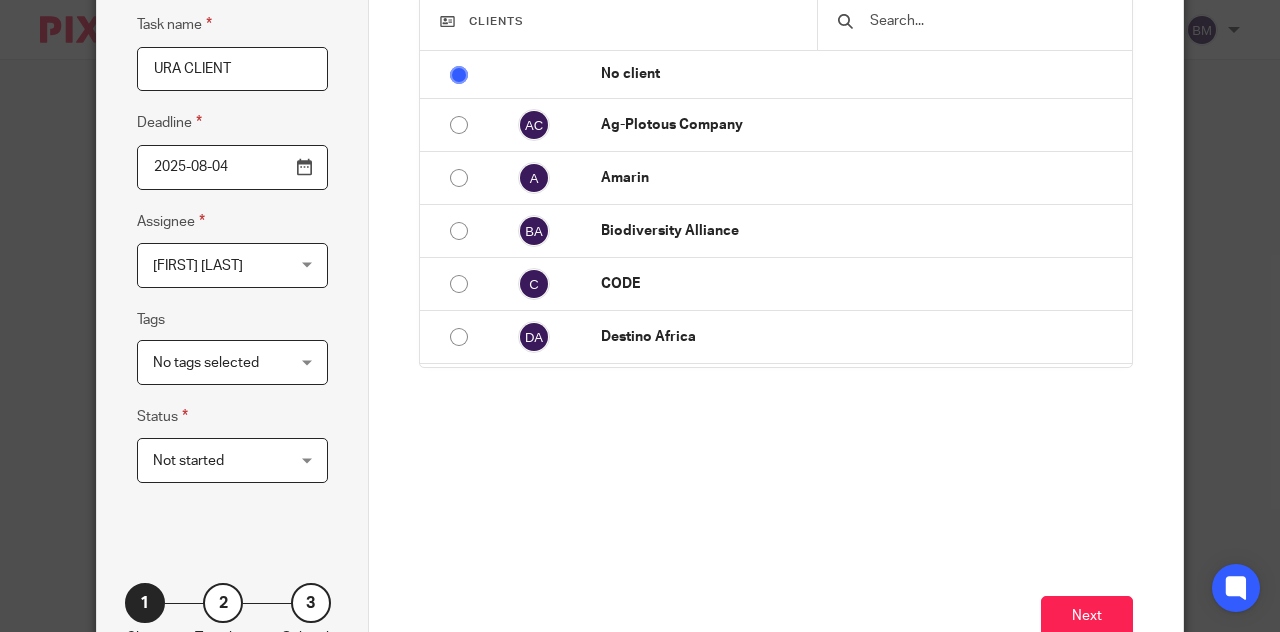 click on "Not started
Not started" at bounding box center (232, 460) 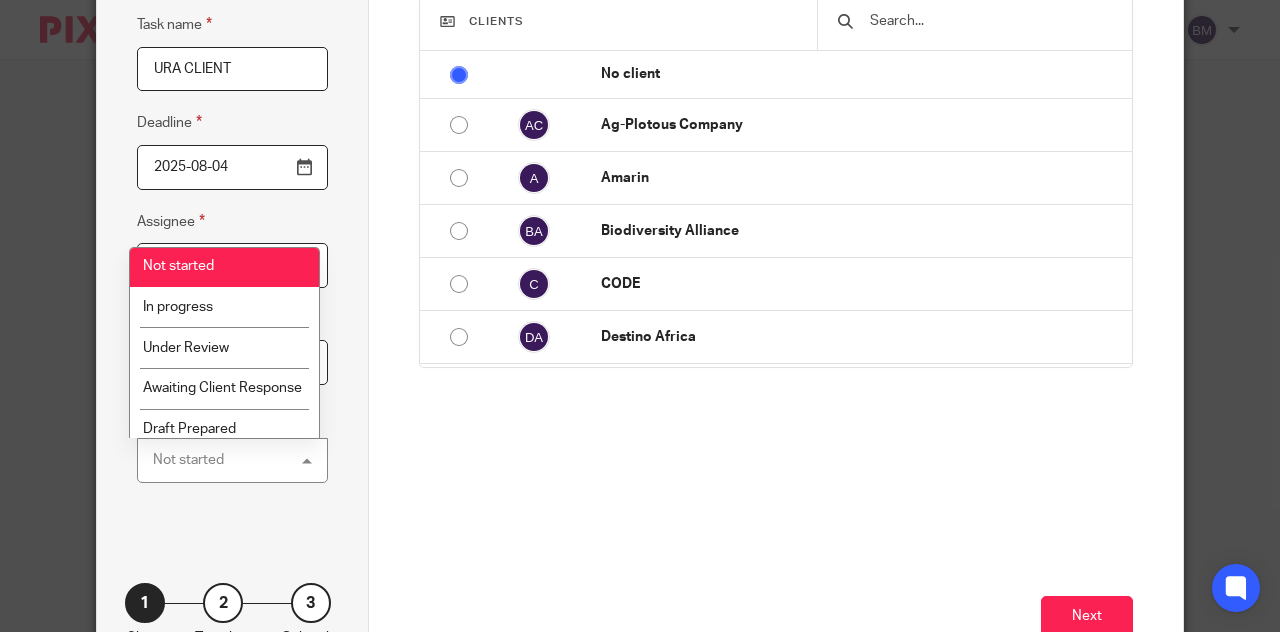 scroll, scrollTop: 0, scrollLeft: 0, axis: both 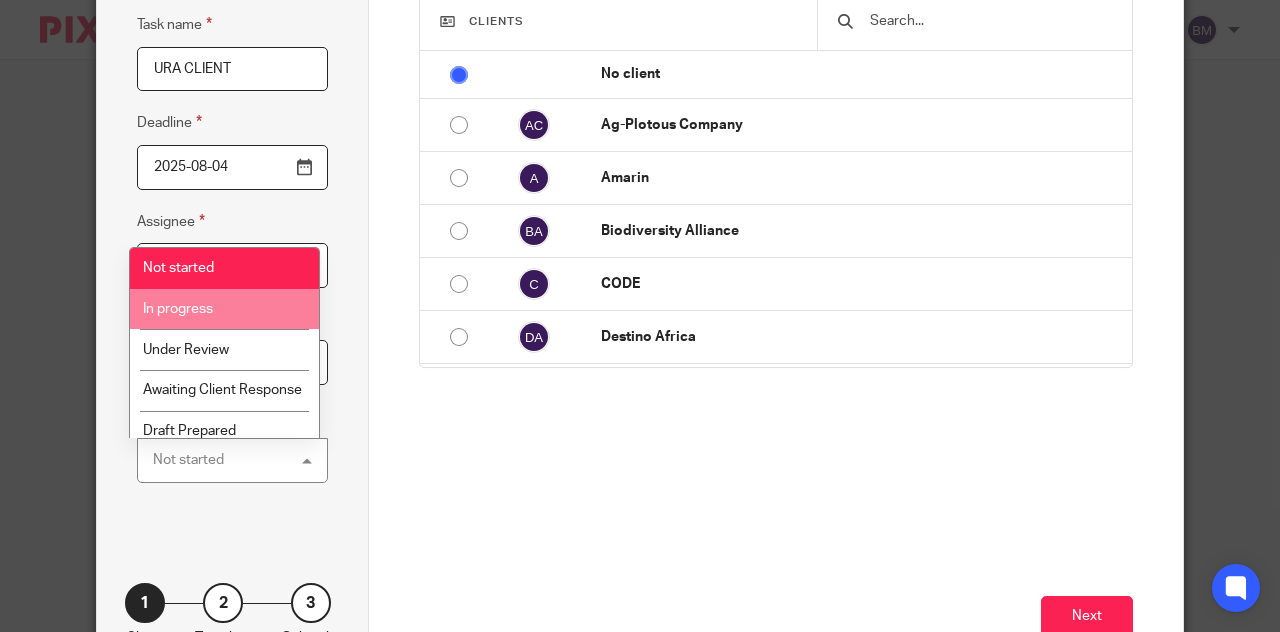 click on "In progress" at bounding box center [224, 309] 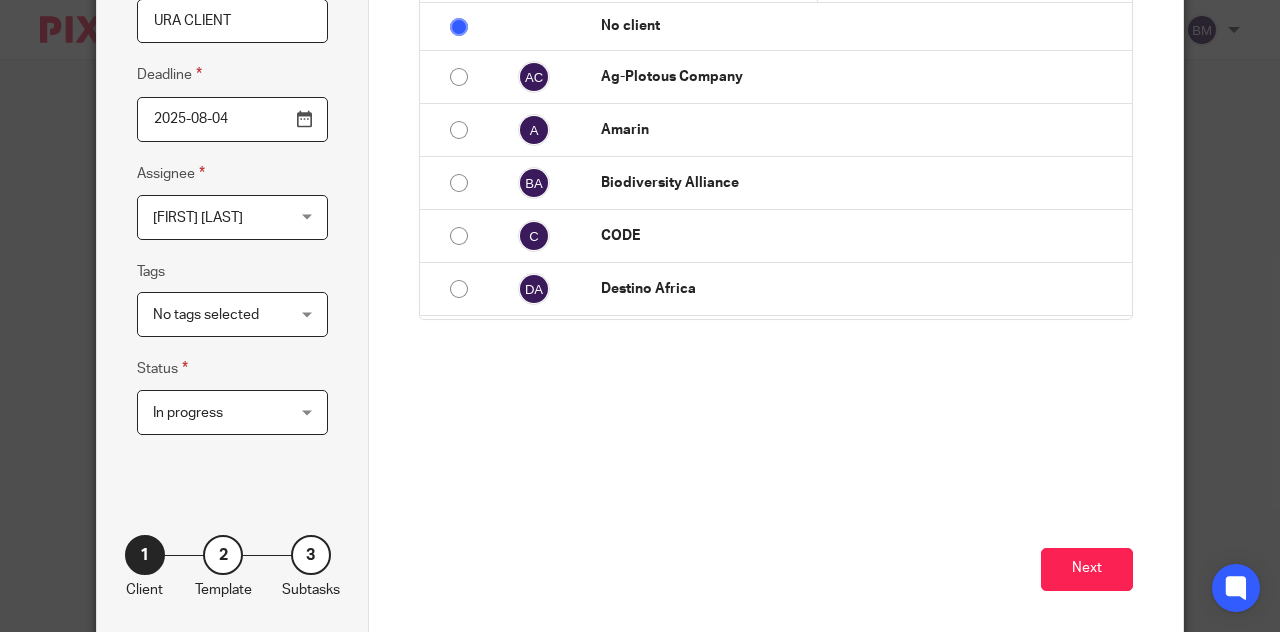 scroll, scrollTop: 238, scrollLeft: 0, axis: vertical 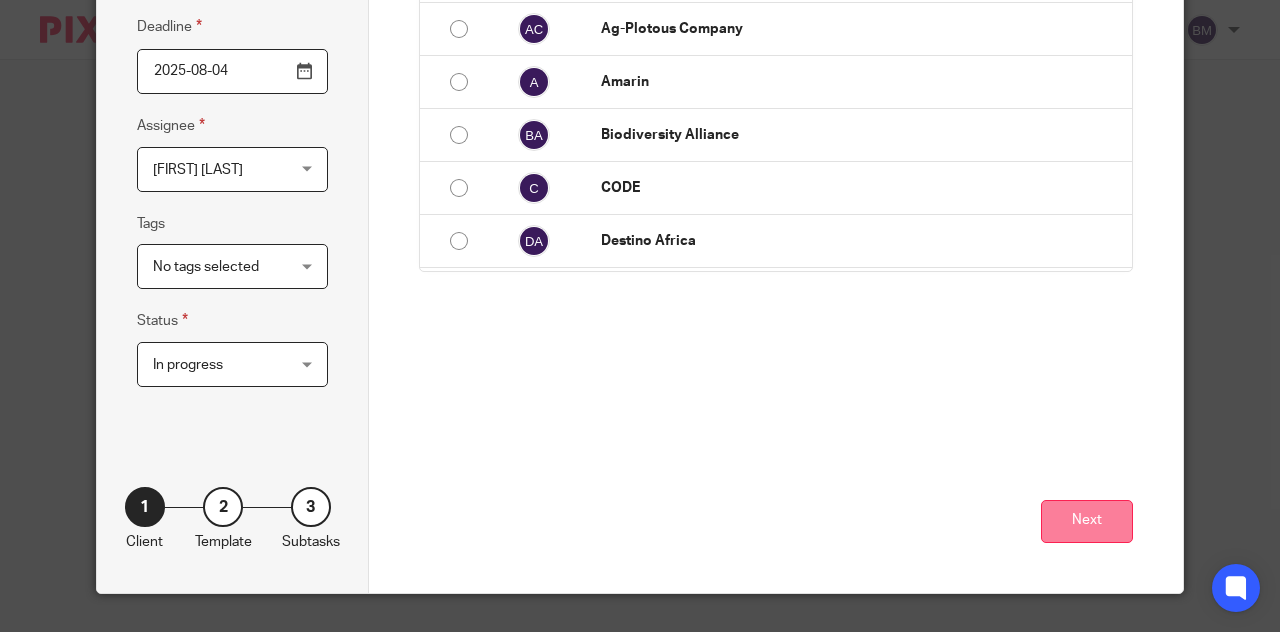 click on "Next" at bounding box center (1087, 521) 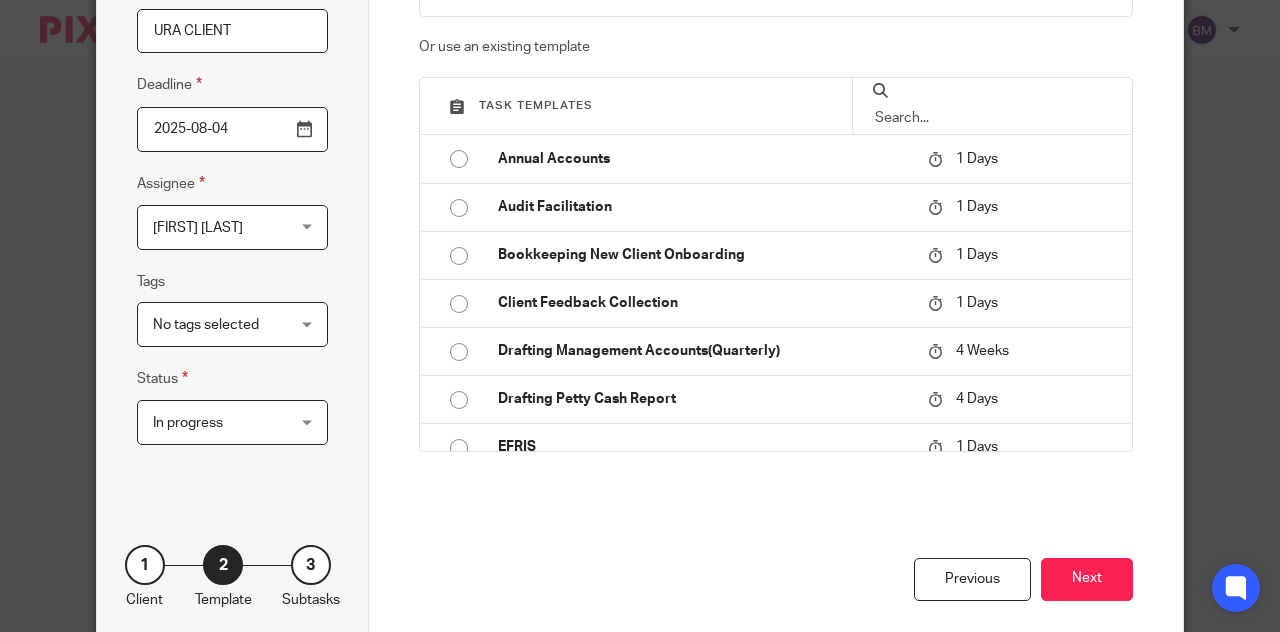 scroll, scrollTop: 238, scrollLeft: 0, axis: vertical 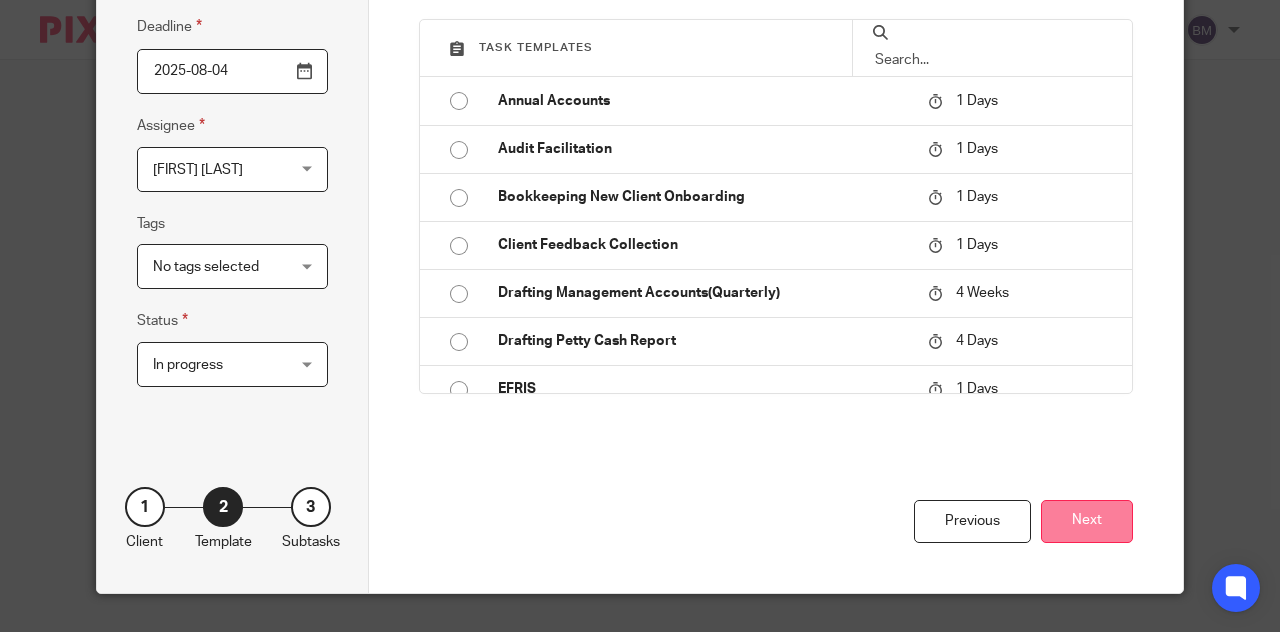 click on "Next" at bounding box center [1087, 521] 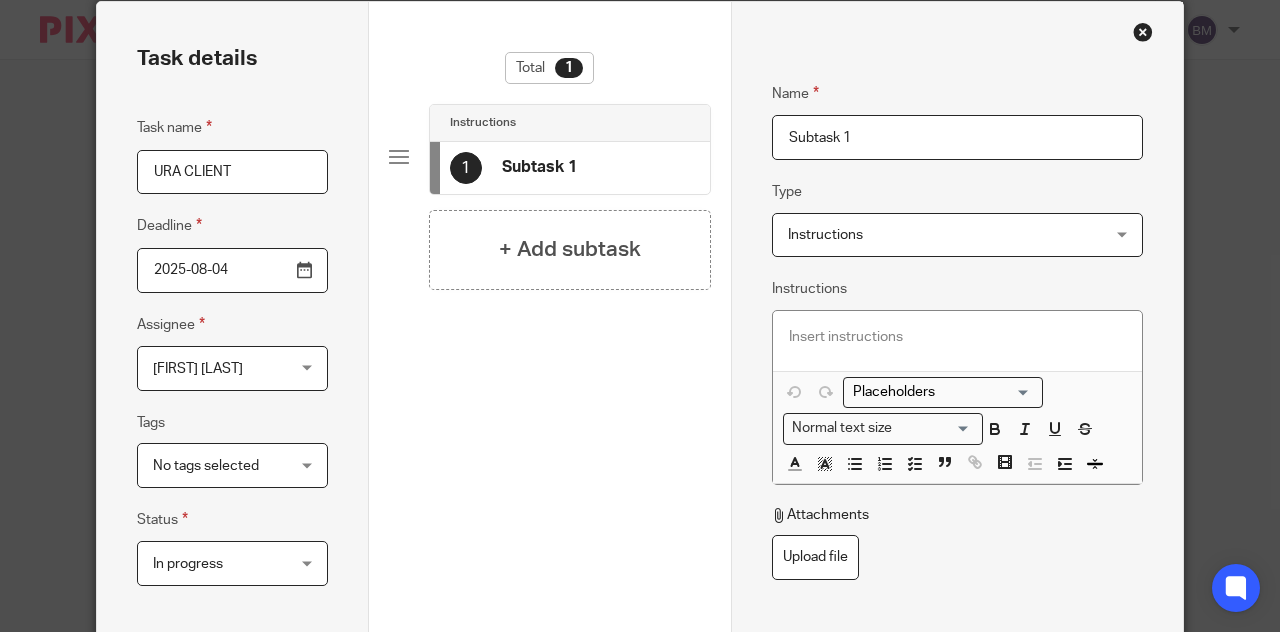 scroll, scrollTop: 32, scrollLeft: 0, axis: vertical 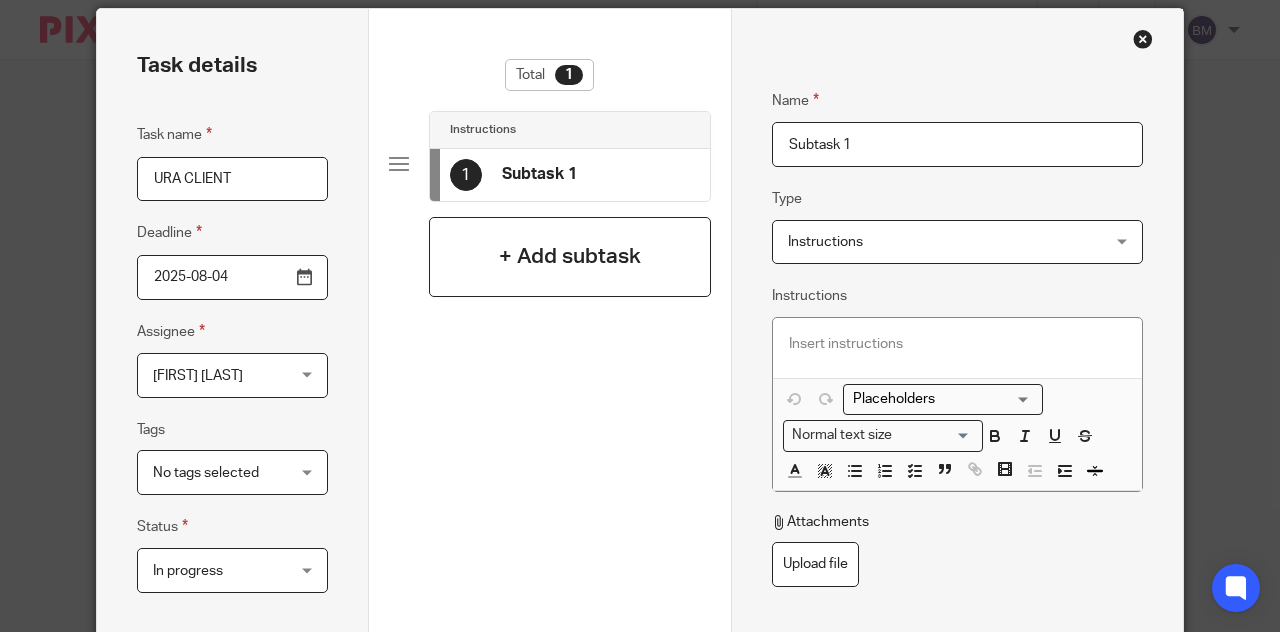 click on "+ Add subtask" at bounding box center (570, 256) 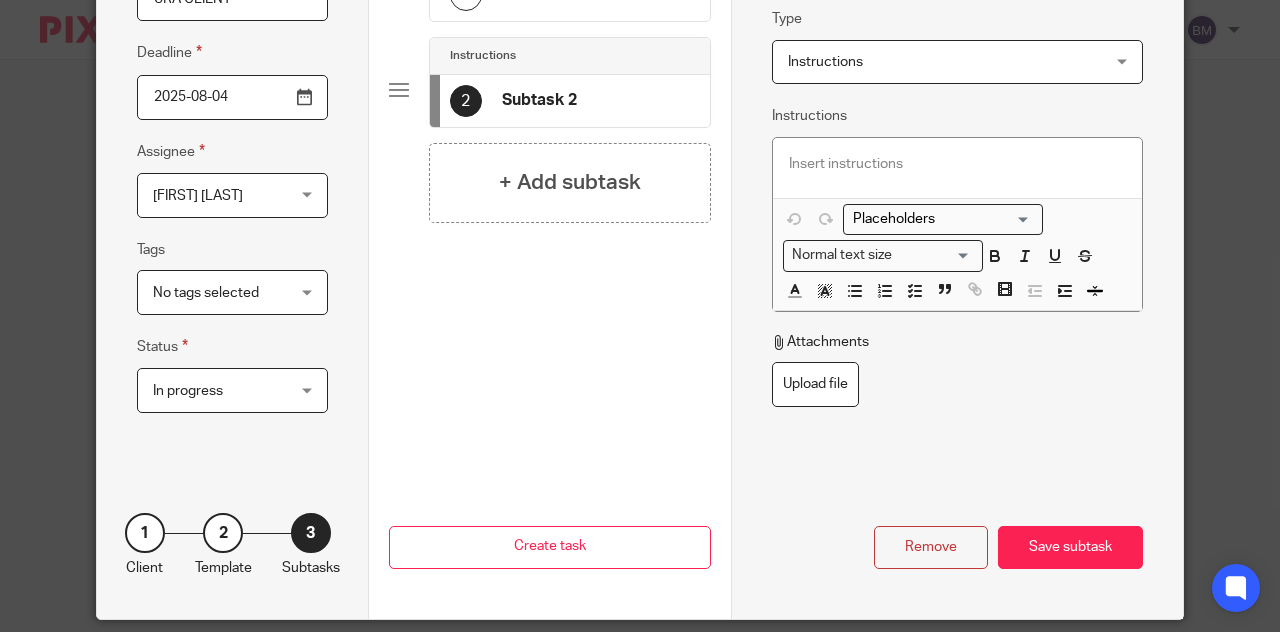 scroll, scrollTop: 238, scrollLeft: 0, axis: vertical 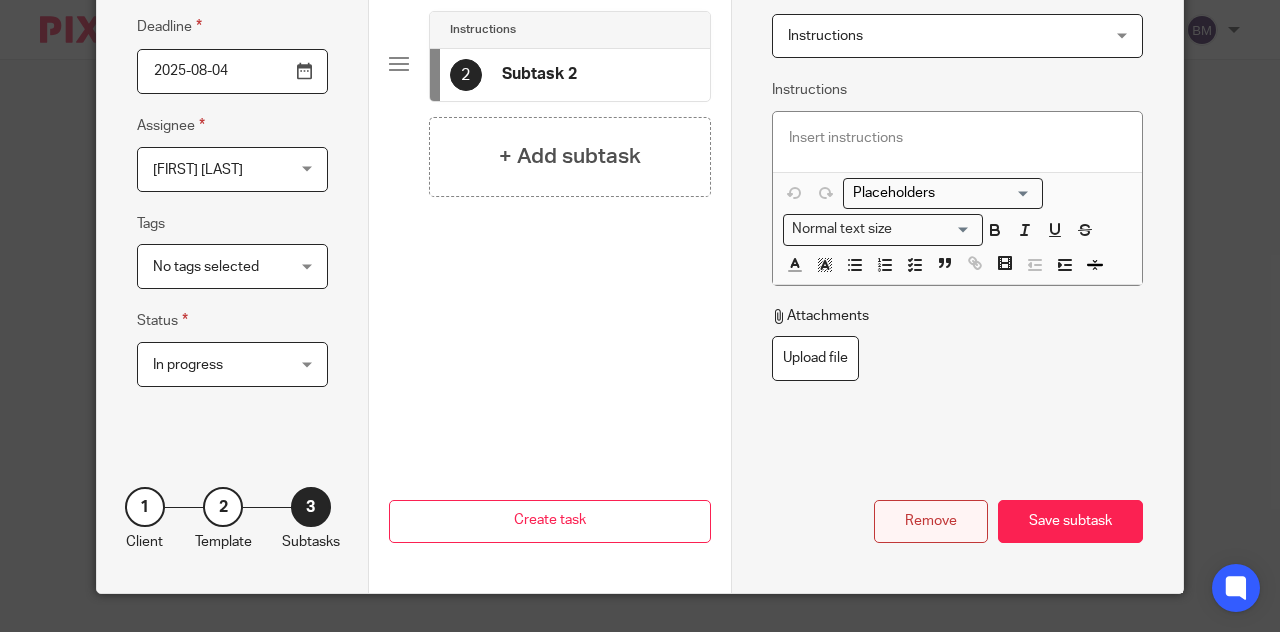click on "Remove" at bounding box center (931, 521) 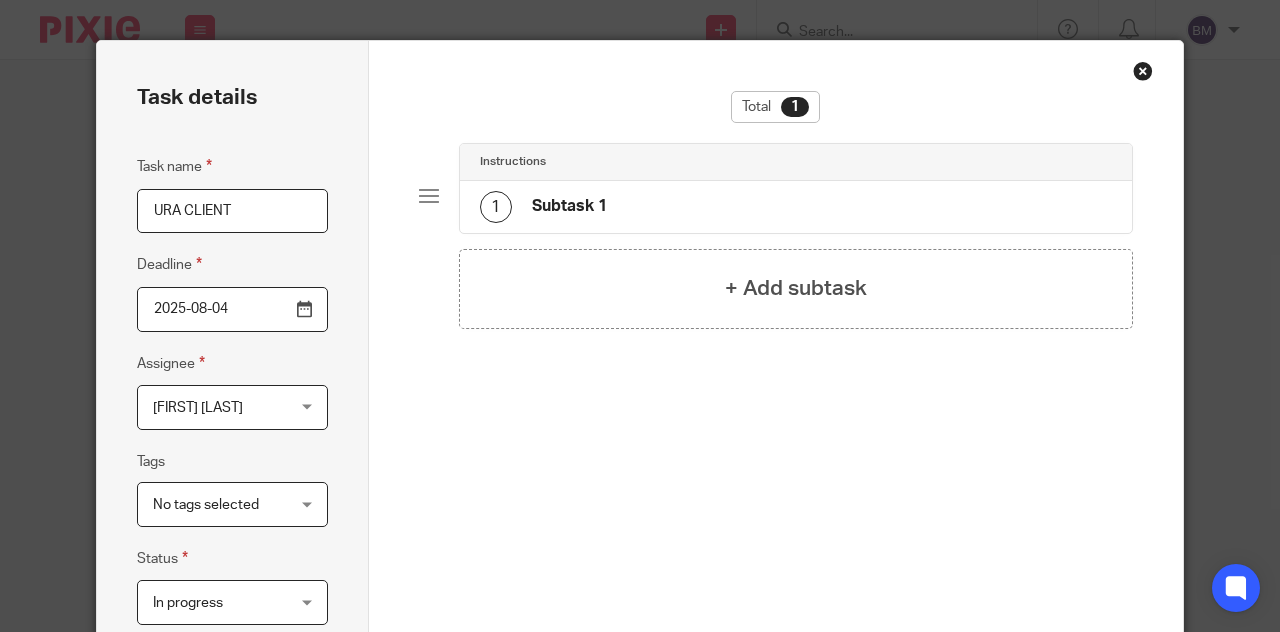scroll, scrollTop: 0, scrollLeft: 0, axis: both 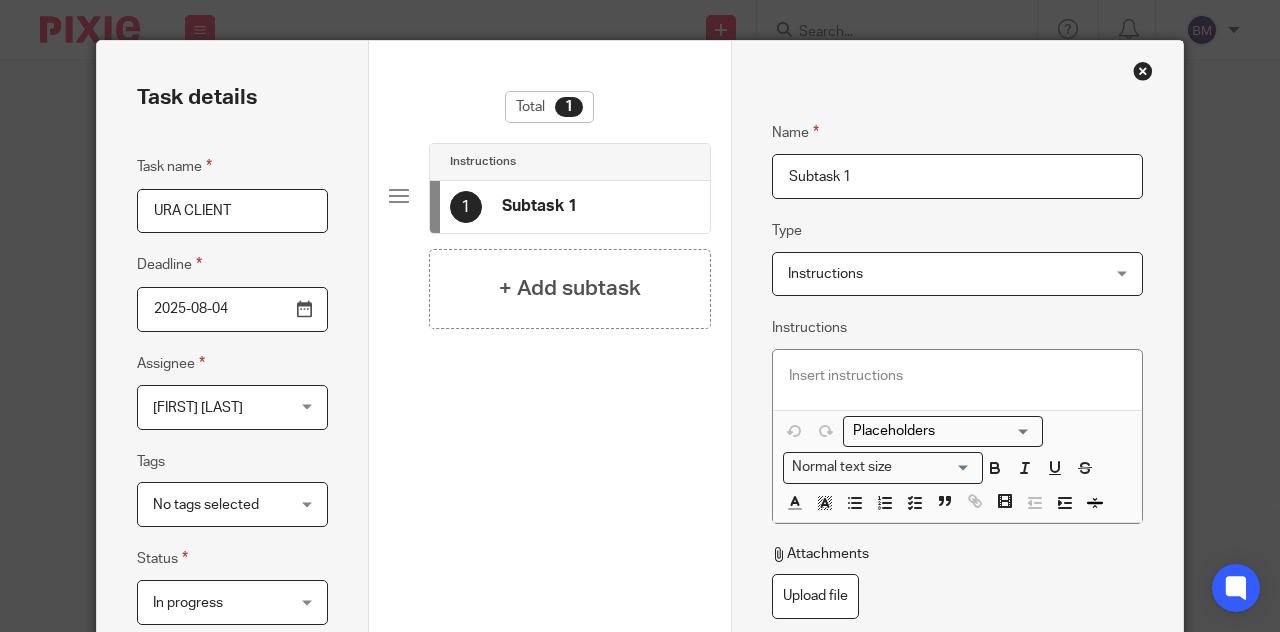 drag, startPoint x: 861, startPoint y: 174, endPoint x: 710, endPoint y: 162, distance: 151.47607 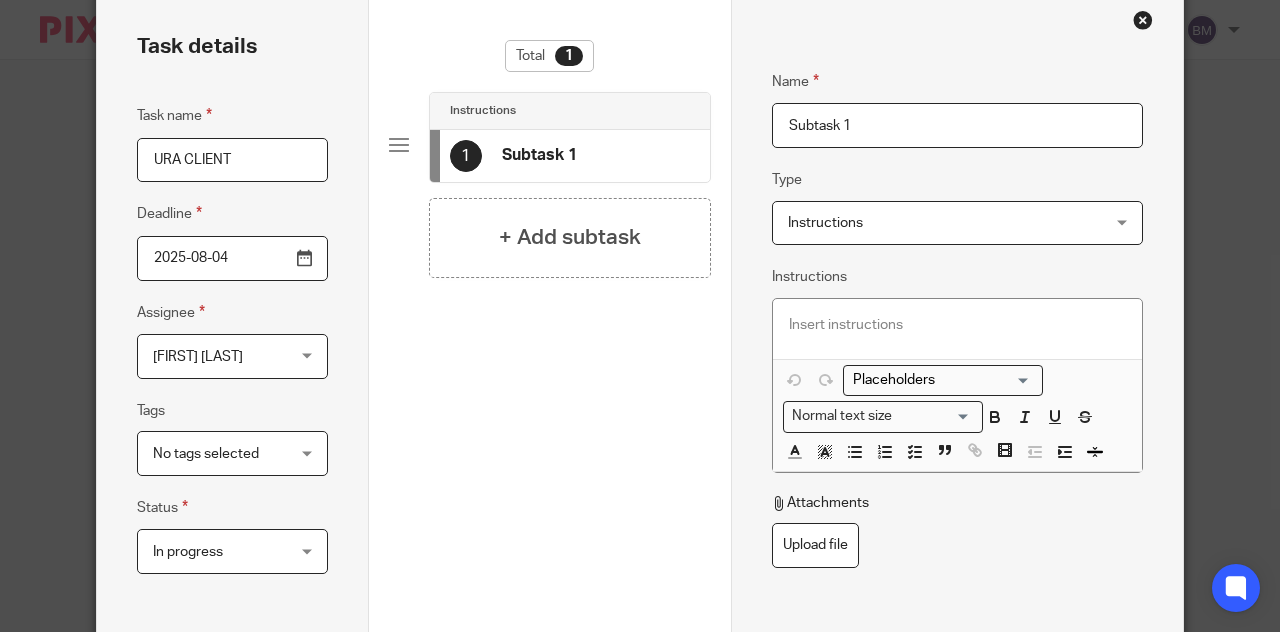 scroll, scrollTop: 0, scrollLeft: 0, axis: both 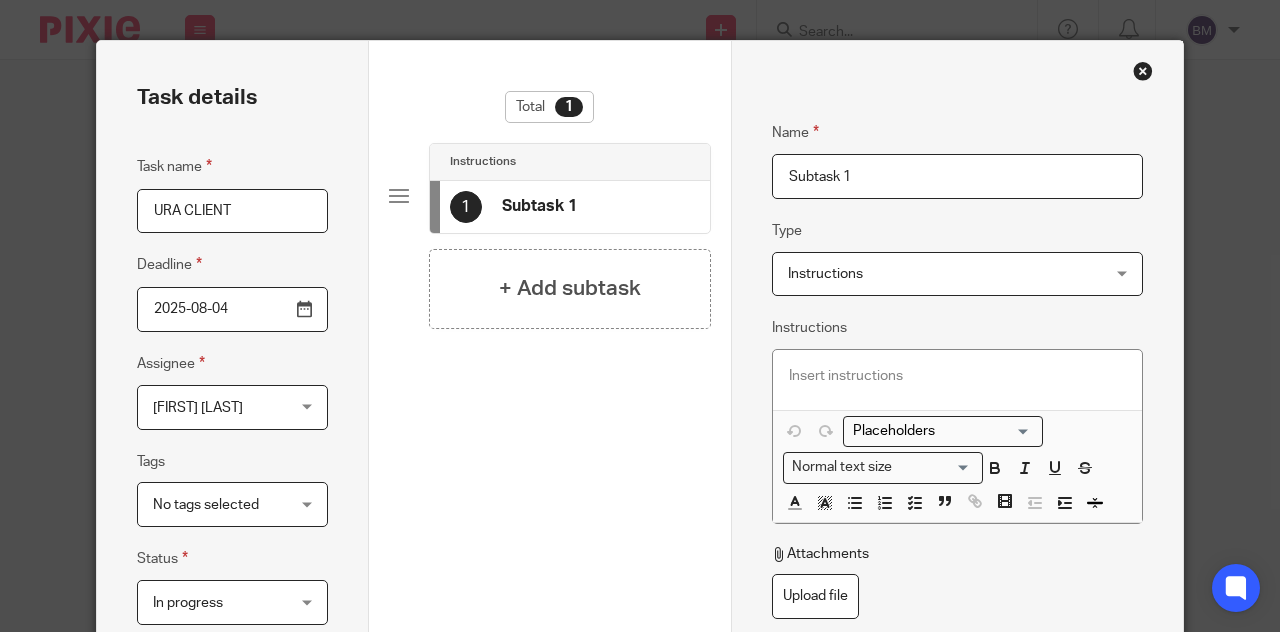 drag, startPoint x: 872, startPoint y: 180, endPoint x: 738, endPoint y: 165, distance: 134.83694 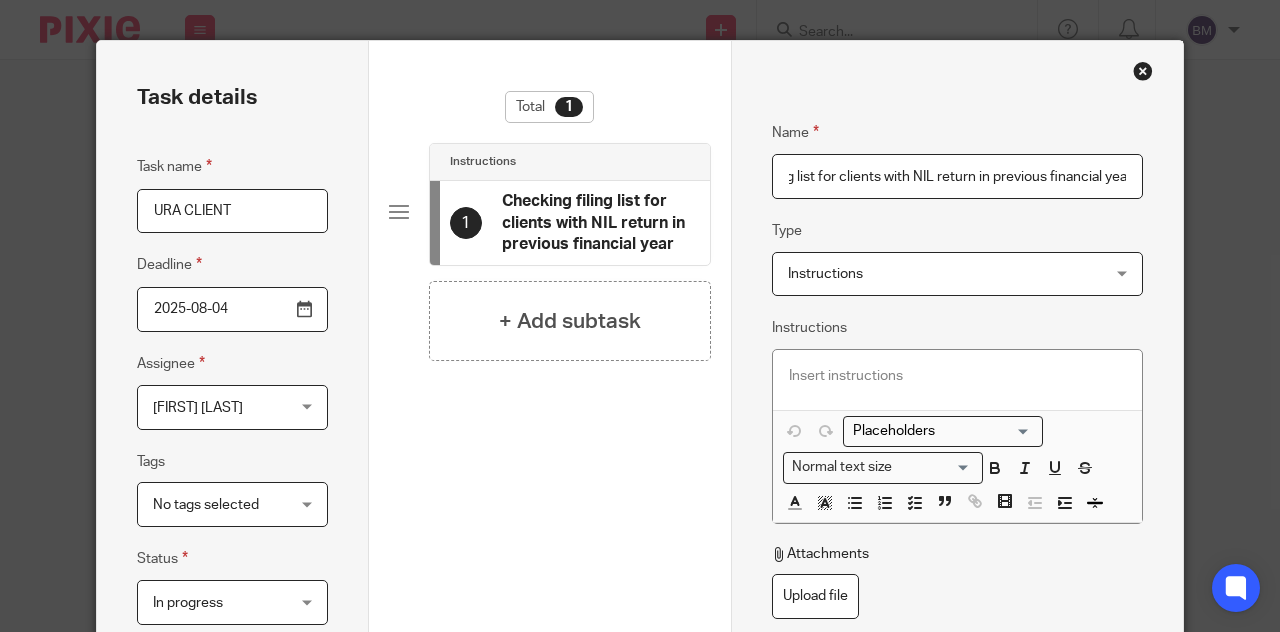 scroll, scrollTop: 0, scrollLeft: 100, axis: horizontal 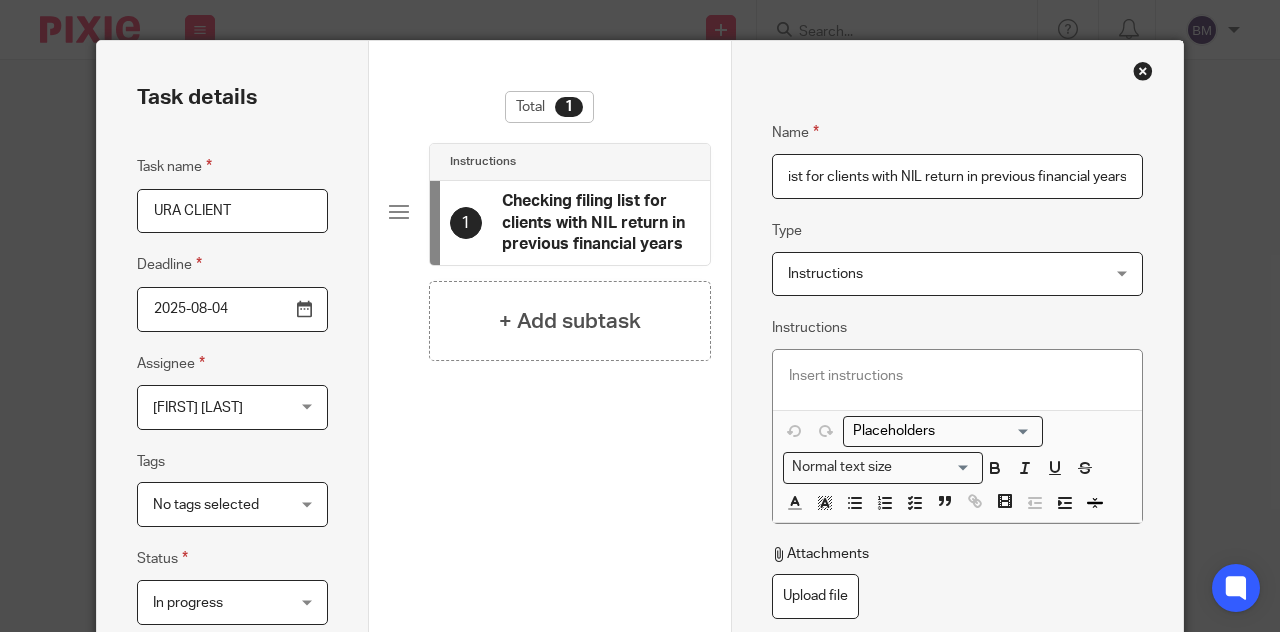 type on "Checking filing list for clients with NIL return in previous financial years" 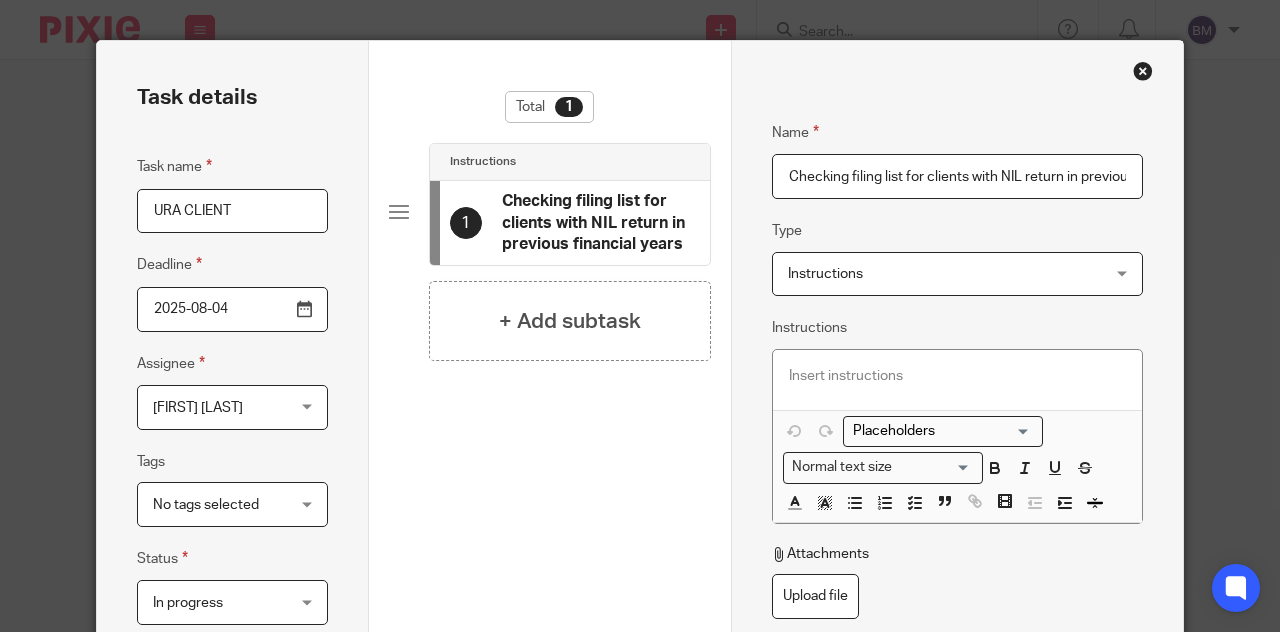 scroll, scrollTop: 238, scrollLeft: 0, axis: vertical 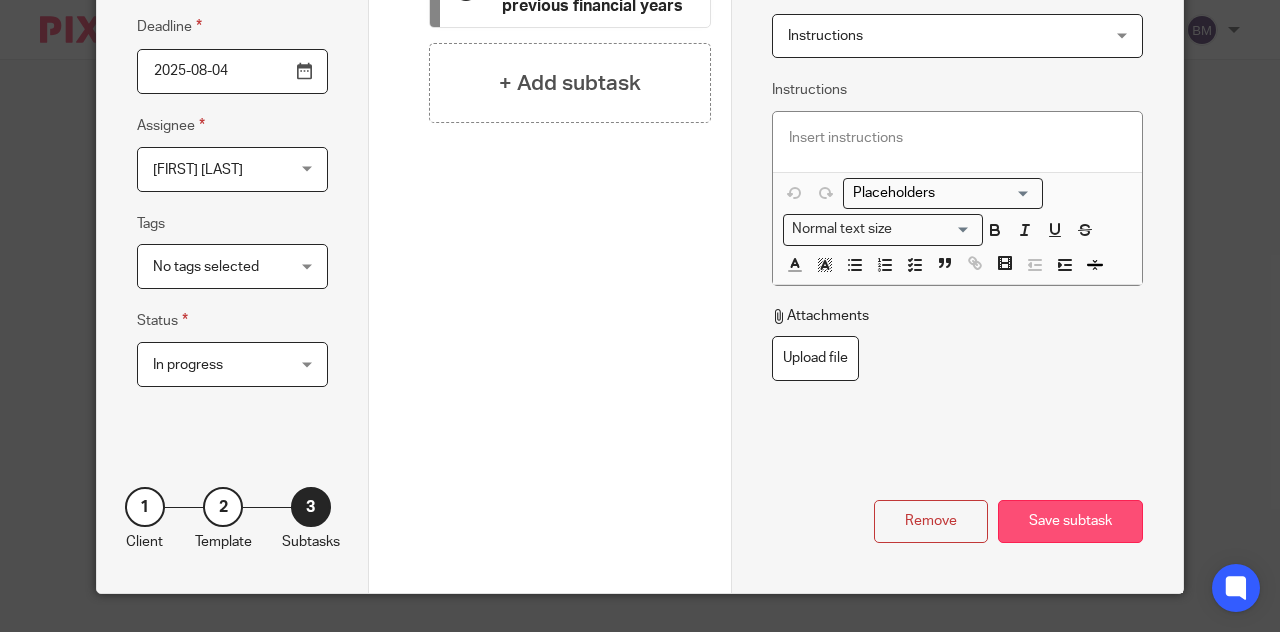 click on "Save subtask" at bounding box center (1070, 521) 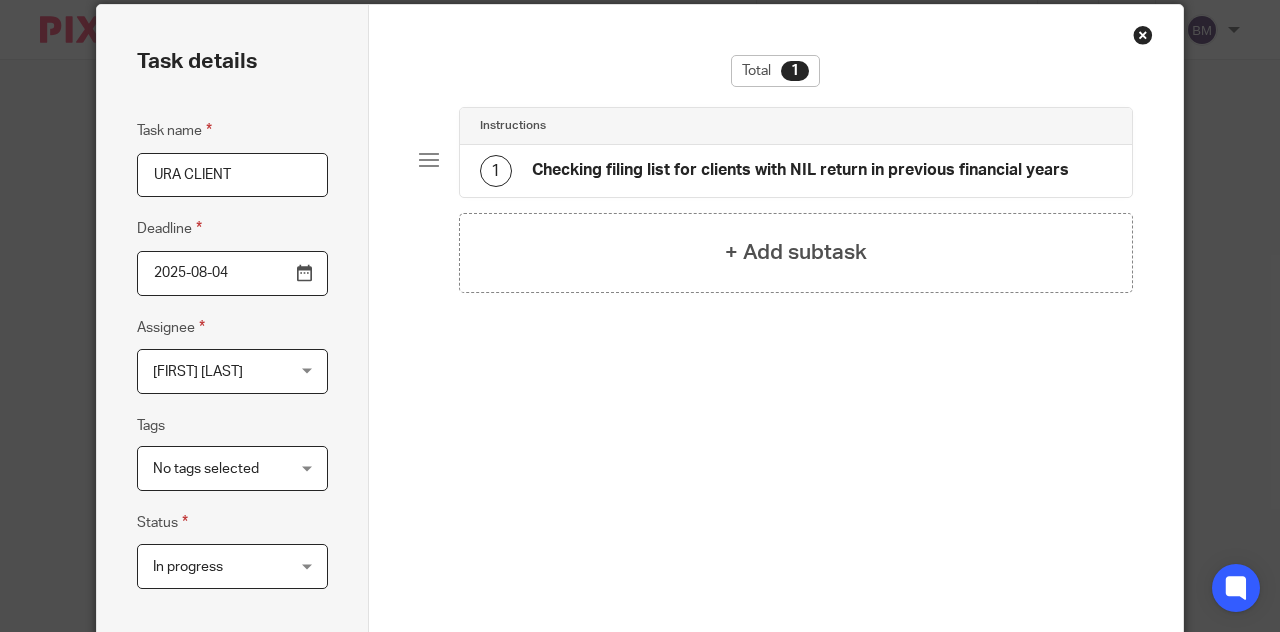 scroll, scrollTop: 0, scrollLeft: 0, axis: both 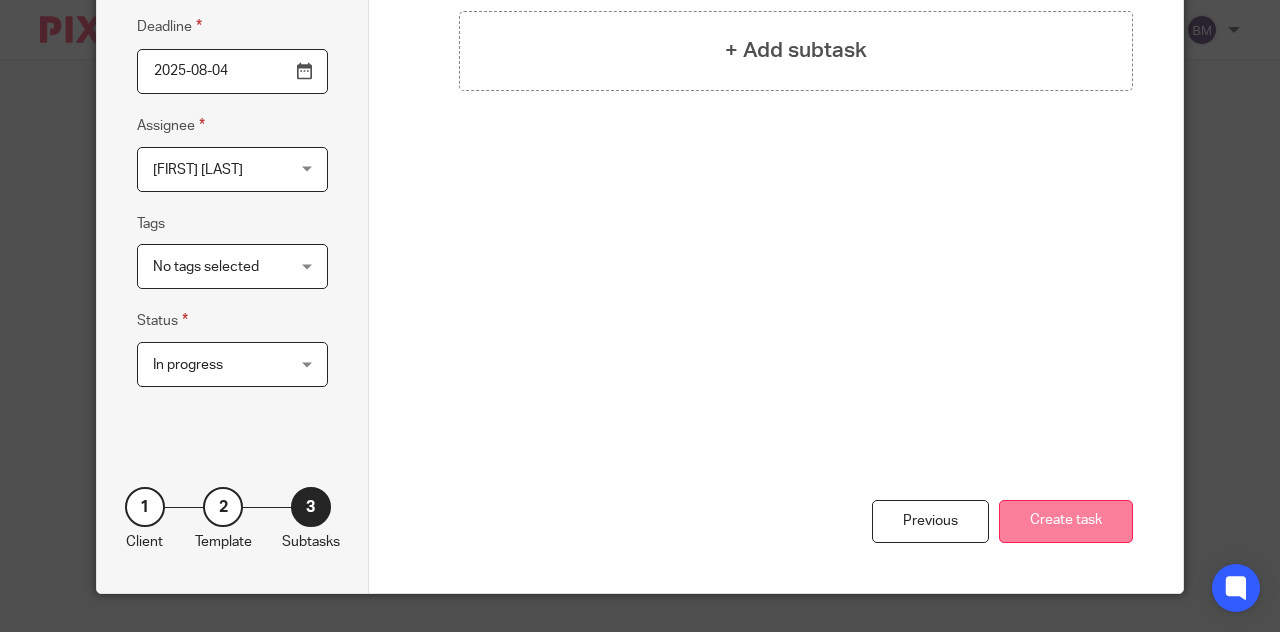 click on "Create task" at bounding box center (1066, 521) 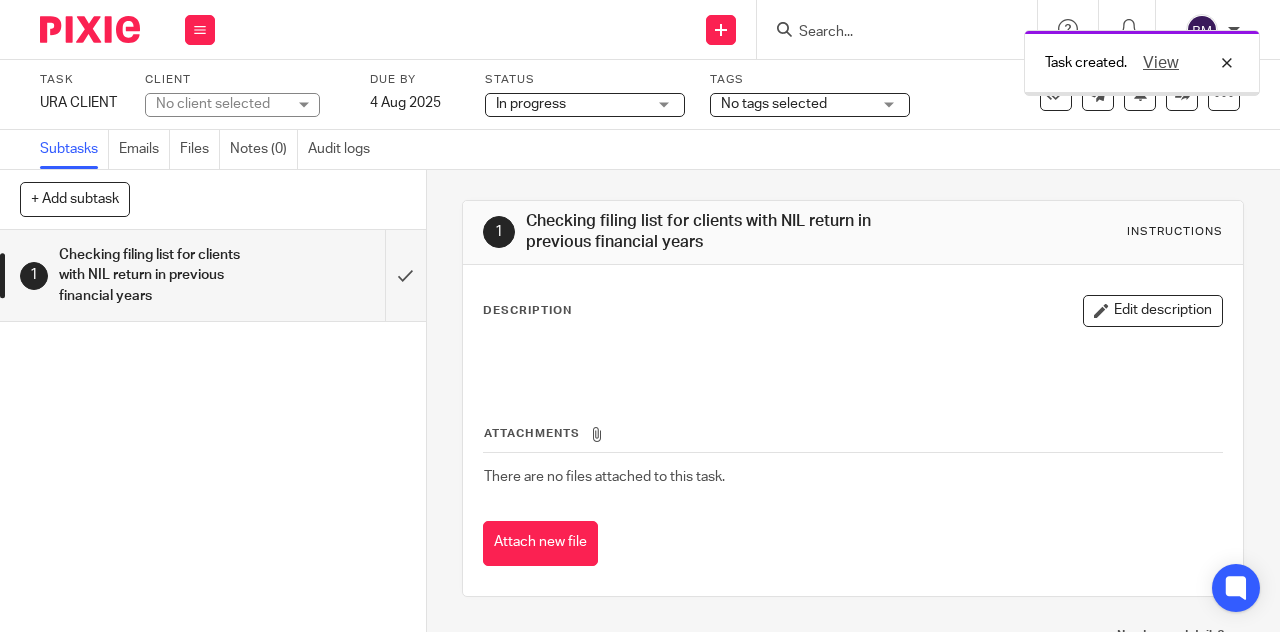 scroll, scrollTop: 0, scrollLeft: 0, axis: both 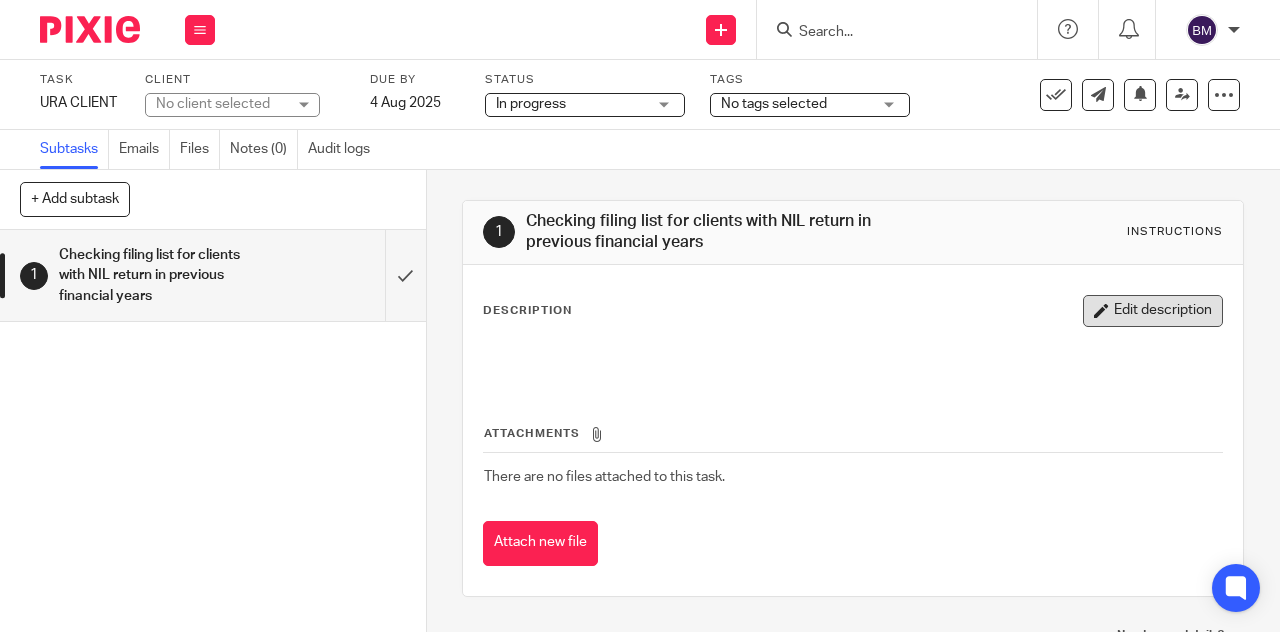 click on "Edit description" at bounding box center [1153, 311] 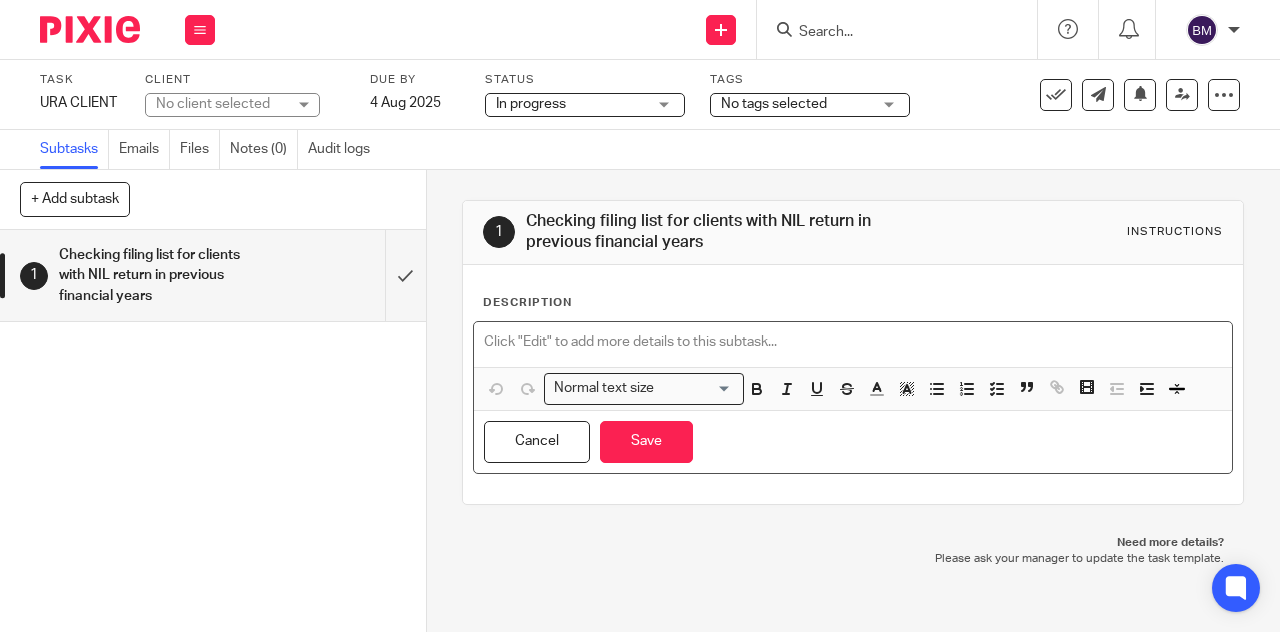 click at bounding box center [853, 344] 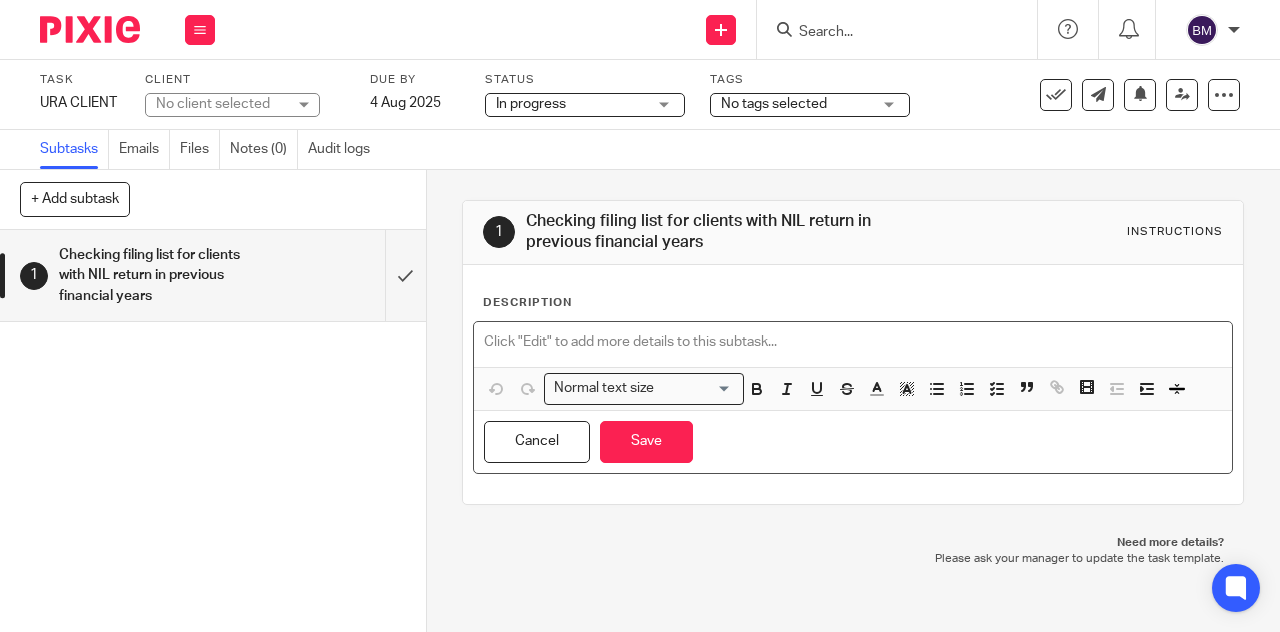 type 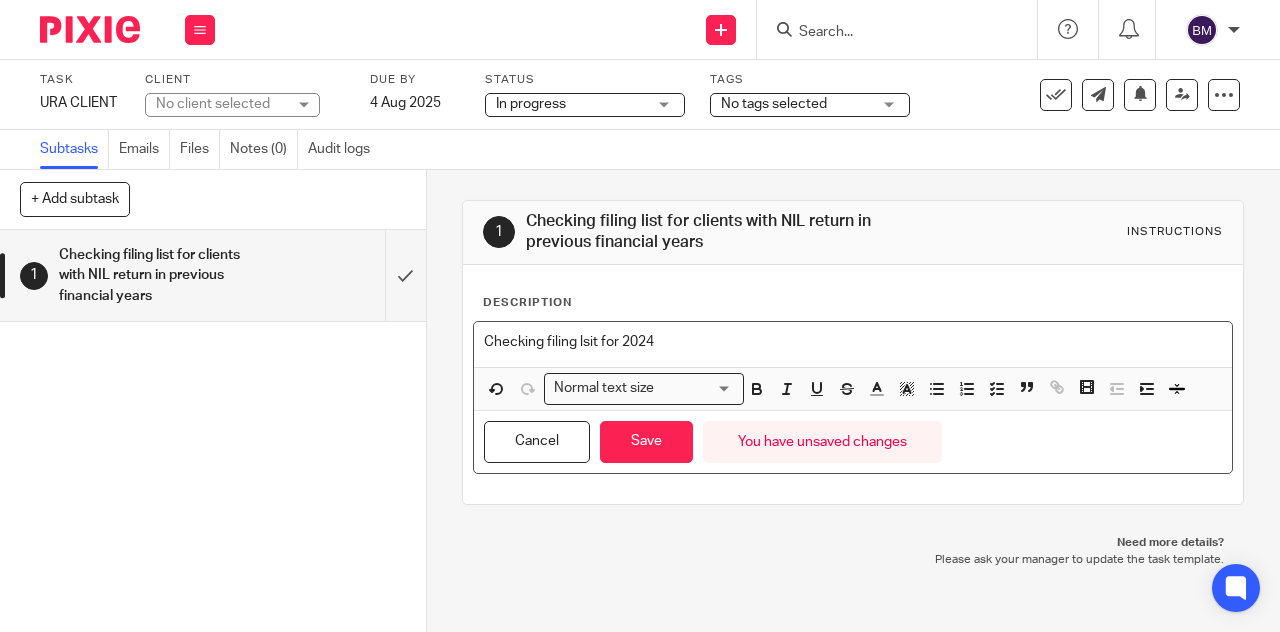 click on "Checking filing lsit for 2024" at bounding box center [853, 342] 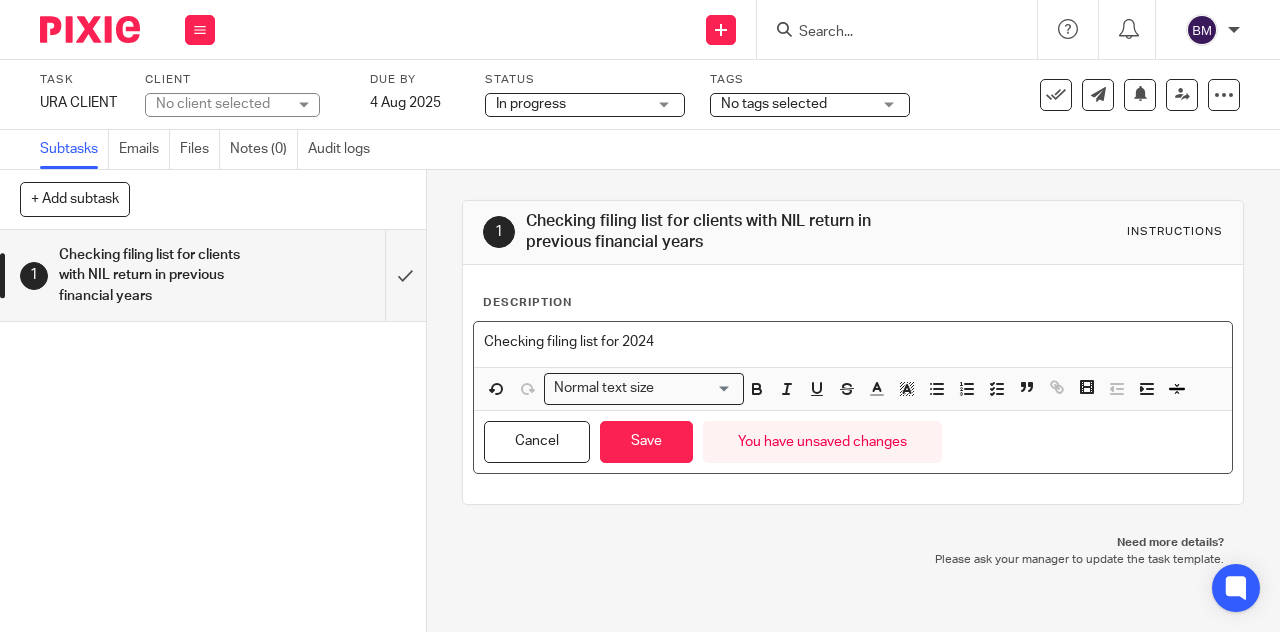 click on "Checking filing list for 2024" at bounding box center [853, 342] 